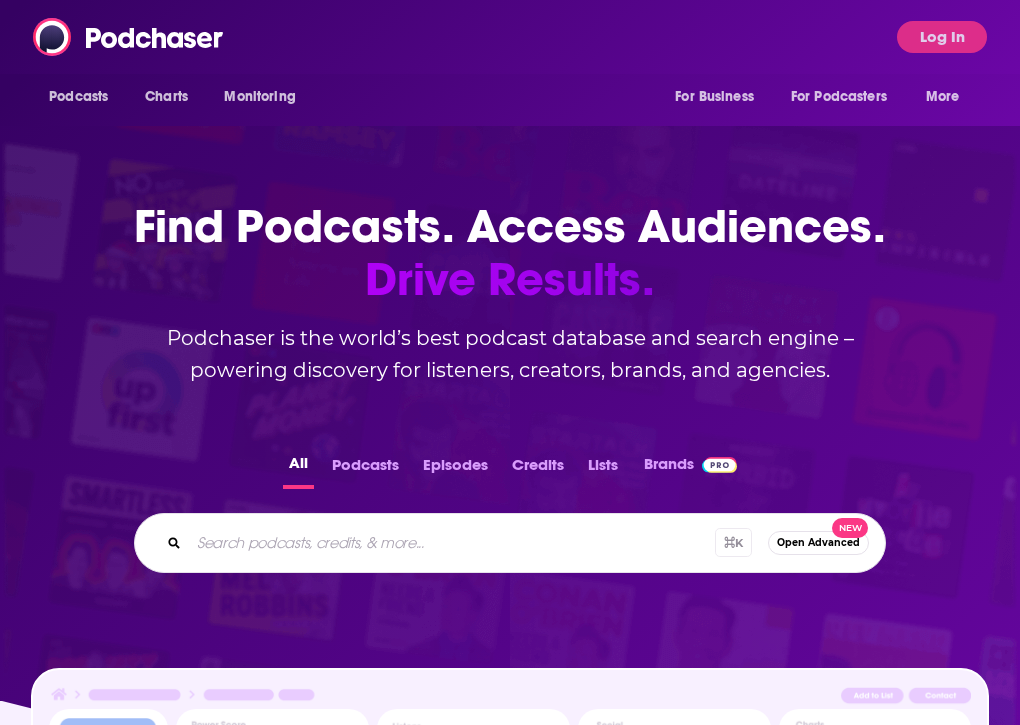scroll, scrollTop: 0, scrollLeft: 0, axis: both 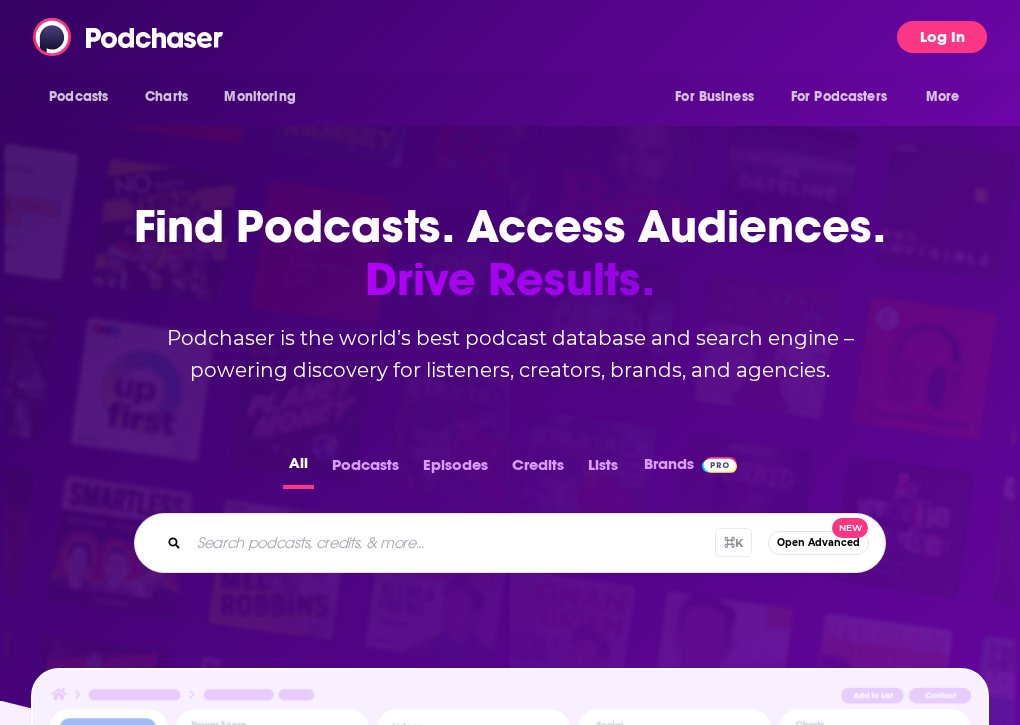 click on "Log In" at bounding box center (942, 37) 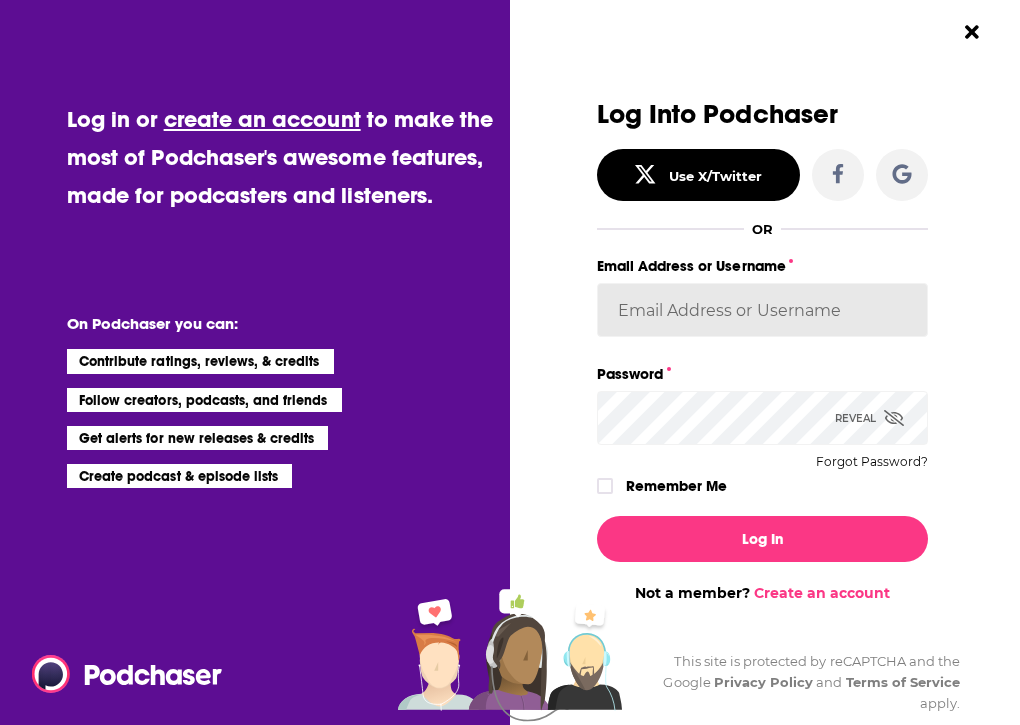 type 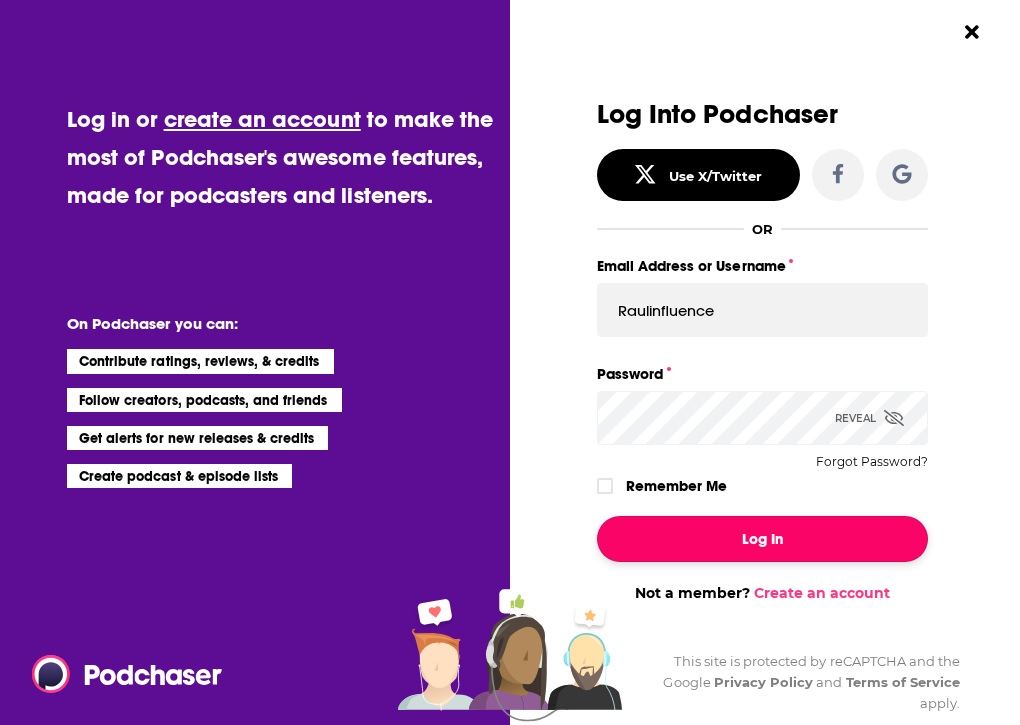 click on "Log In" at bounding box center [763, 539] 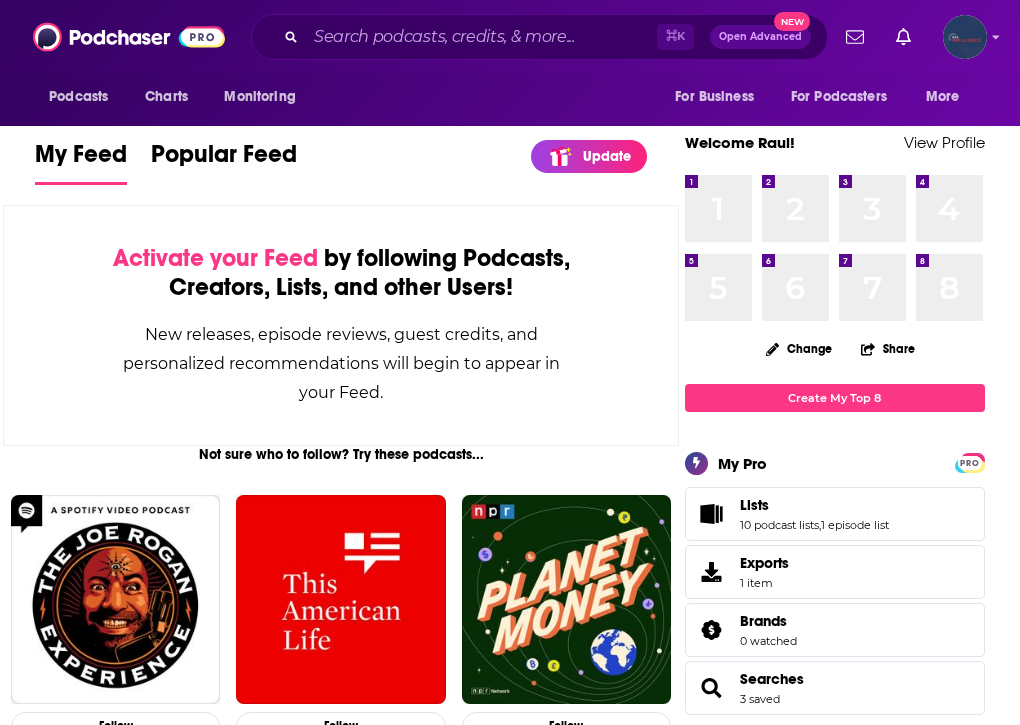 click on "Not sure who to follow? Try these podcasts... Follow Follow Follow Follow Follow Follow Follow Follow Follow Follow Follow Follow ... and these creators. Eric Metaxas Host and Guest on The Eric Metaxas Show Follow Blake Hayes Host, Producer, and Writer on The Blake Show with Kelly an… Follow Sean Pendergast Host on Payne & Pendergast Follow Seth C. Payne Host on Payne & Pendergast and Deceptively Fast with Seth P… Follow Melody Carlisle Host on Heaving Bosoms and Bonkers Romance Follow Rich Shertenlieb Host on Toucher & Hardy Follow Fred Toucher Host on Toucher & Hardy Follow Pat Farrell Host on Let Your Journey Begin Follow Tom Austin-Morgan Host, Producer, and Editor on Banned Biographies Follow Valentín Fuster Host on JACC This Week Follow Sam Dunham Host, Editor, and Producer on Nerd Overload Follow Kyle Crabbs Host and Guest on Locked On NFL – Daily Podcas… Follow Or maybe something else..." at bounding box center [341, 2026] 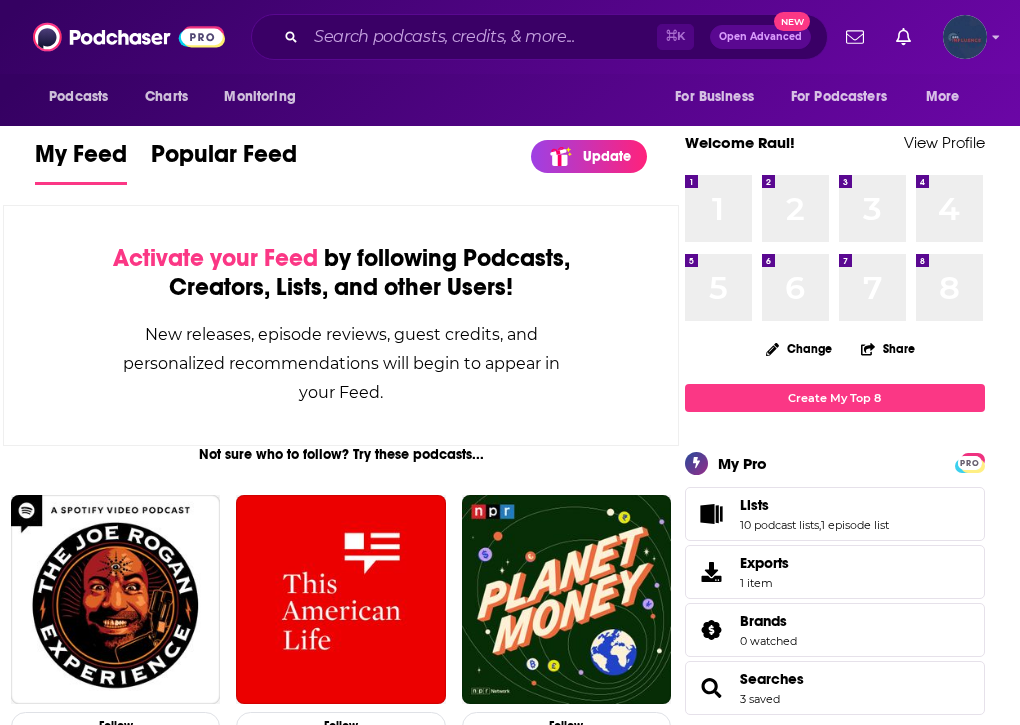 click on "Activate your Feed   by following Podcasts, Creators, Lists, and other Users! New releases, episode reviews, guest credits, and personalized recommendations will begin to appear in your Feed." at bounding box center [341, 325] 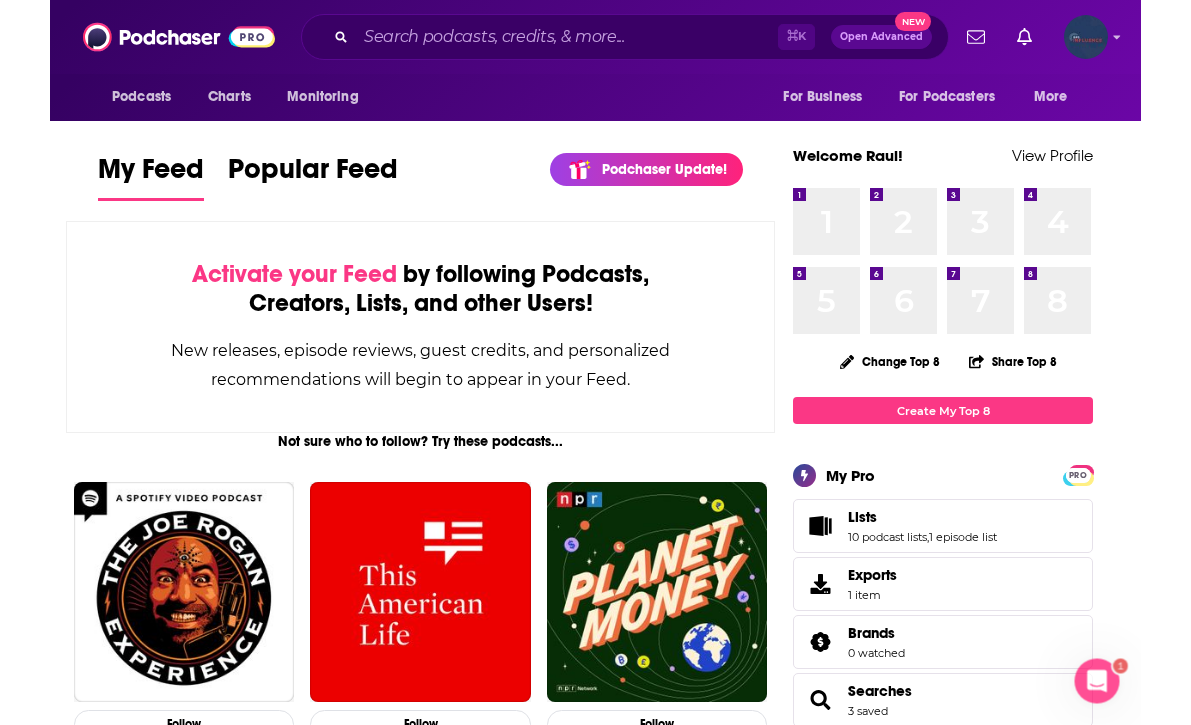 scroll, scrollTop: 0, scrollLeft: 0, axis: both 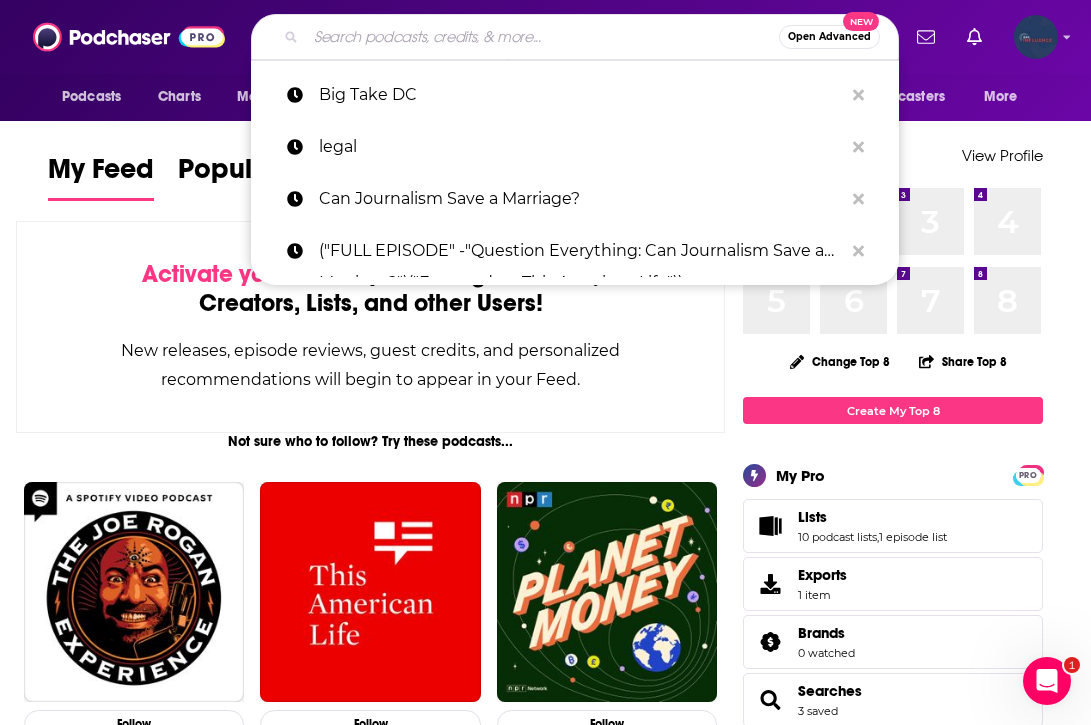click at bounding box center [542, 37] 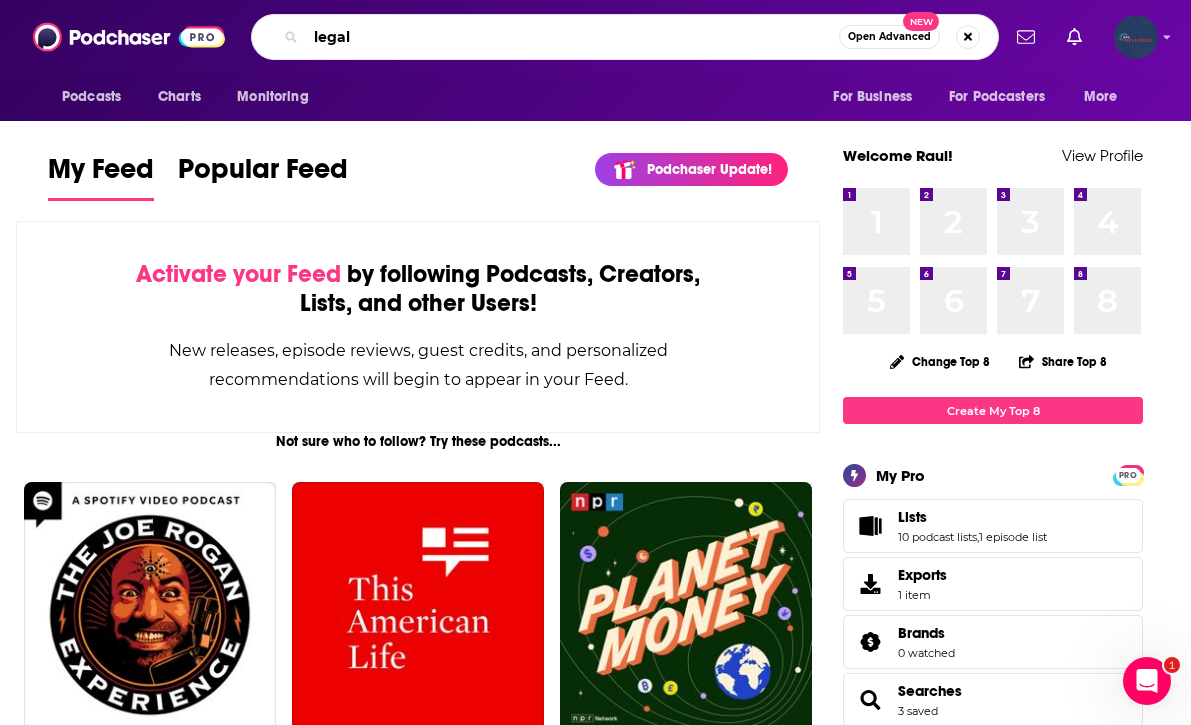 type on "legal" 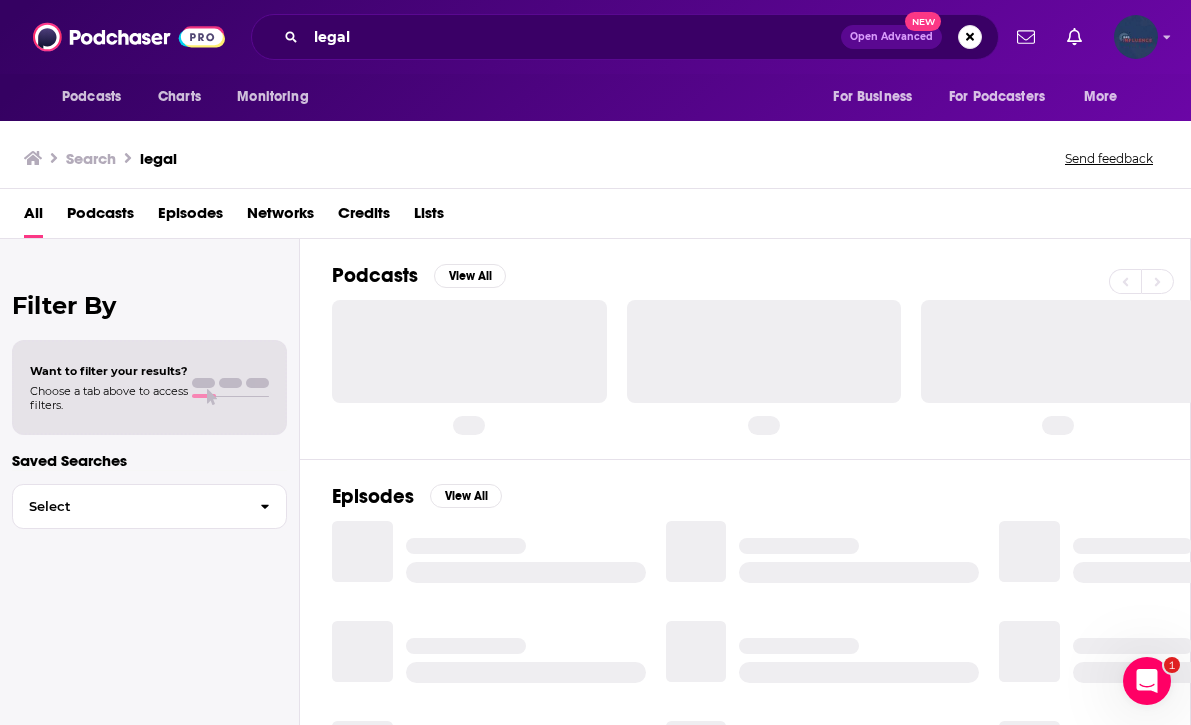 click on "Podcasts" at bounding box center (100, 217) 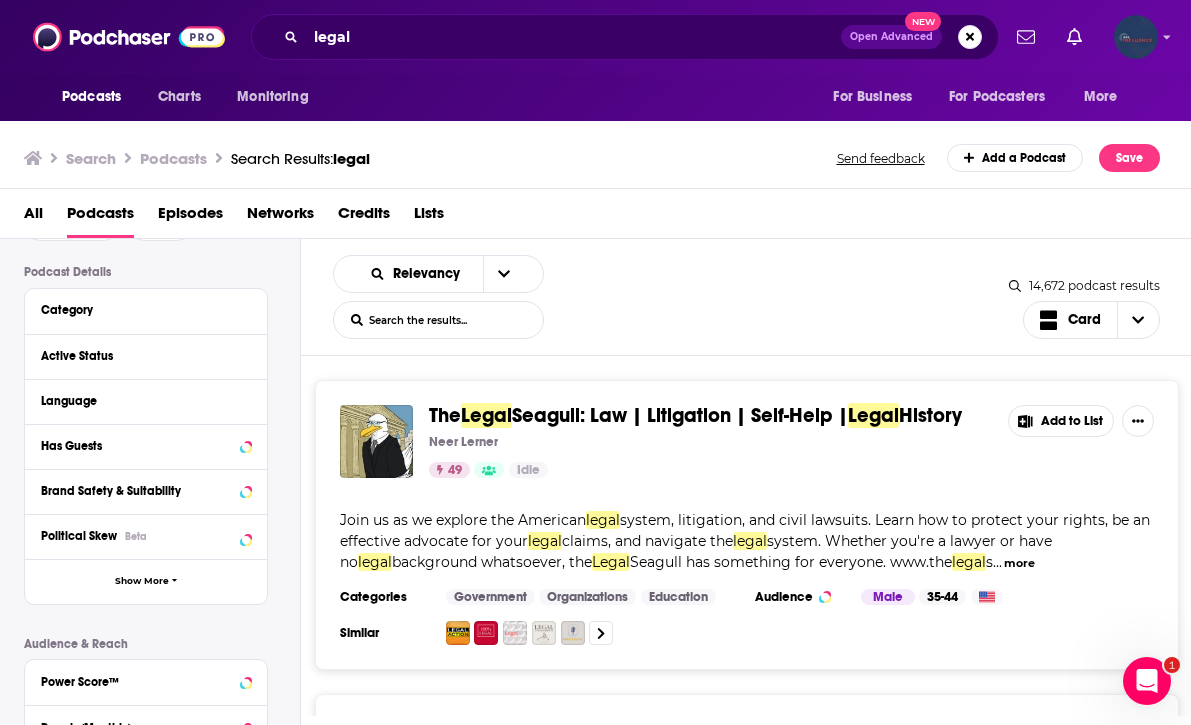 scroll, scrollTop: 132, scrollLeft: 0, axis: vertical 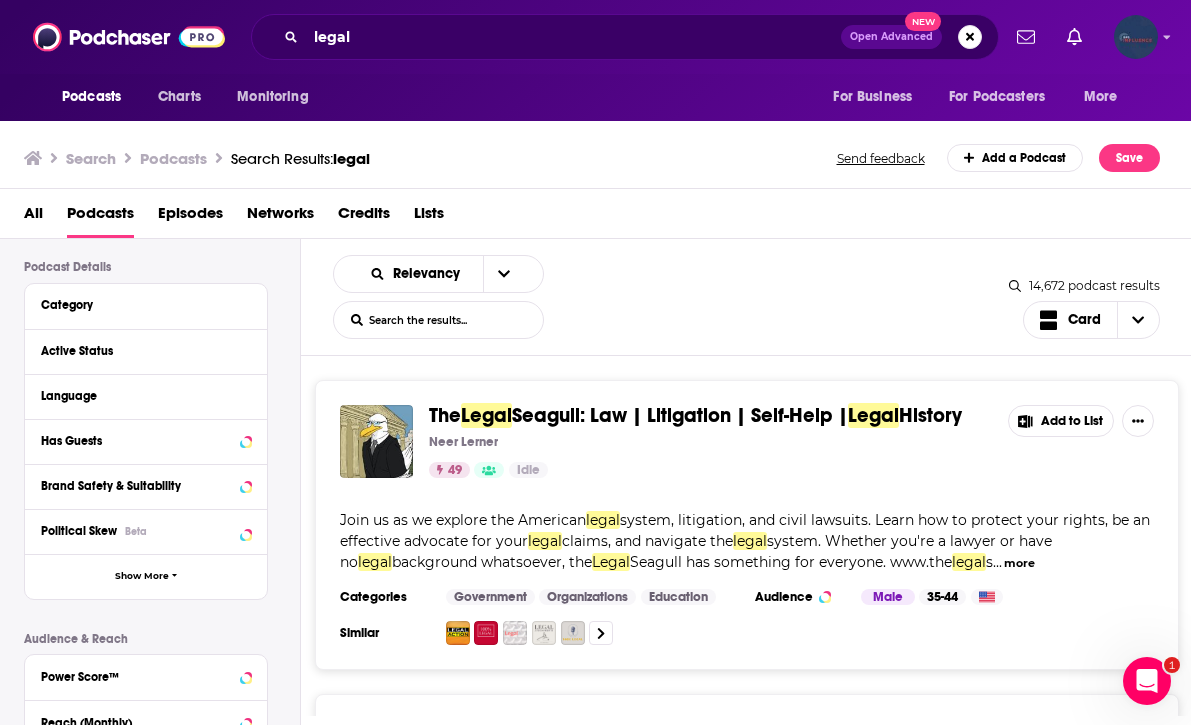 click on "Has Guests" at bounding box center (146, 440) 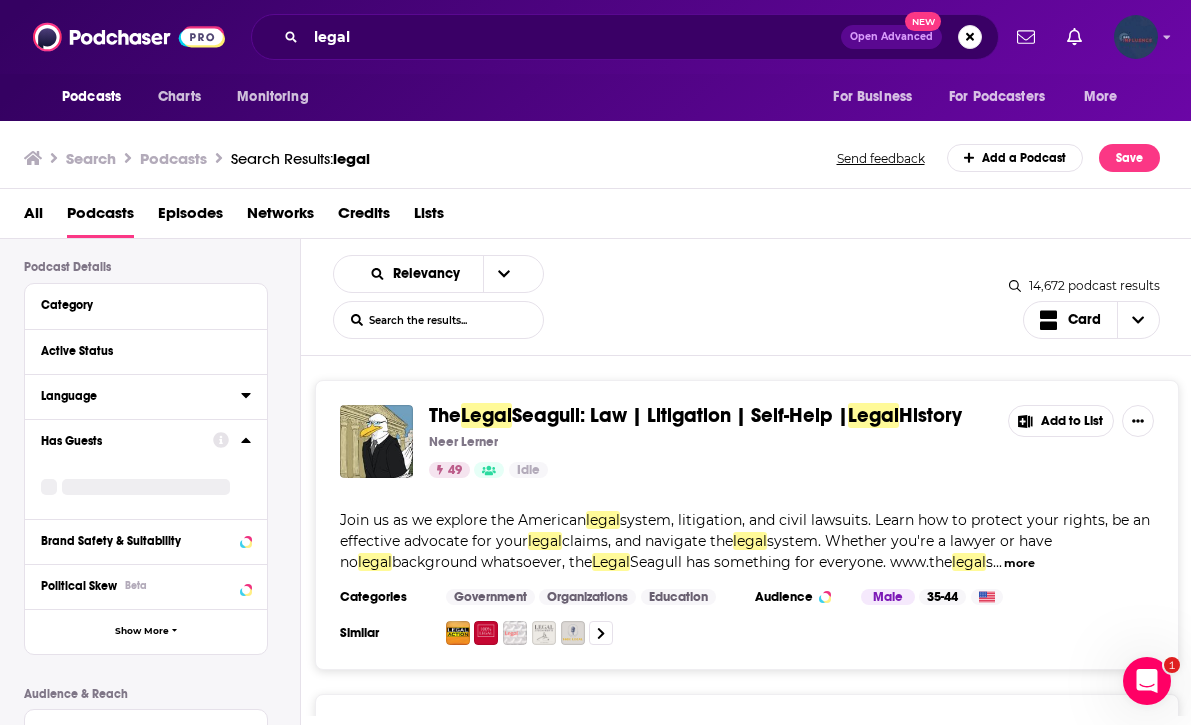 scroll, scrollTop: 0, scrollLeft: 0, axis: both 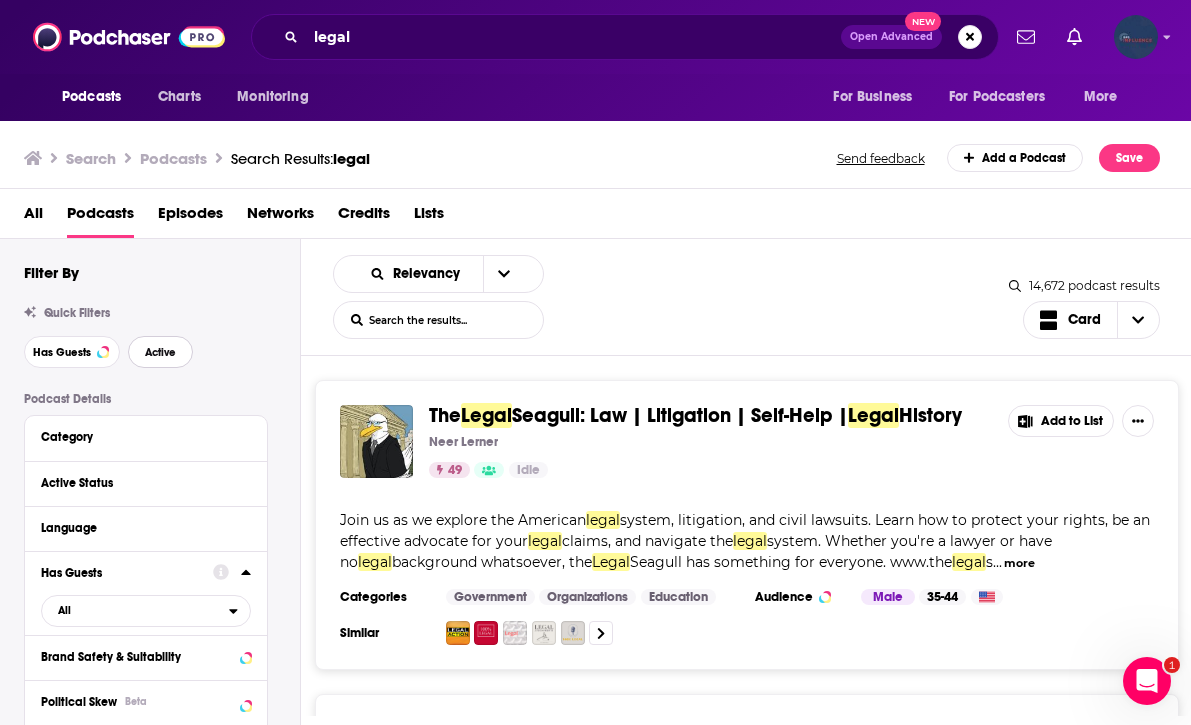 click on "Active" at bounding box center [160, 352] 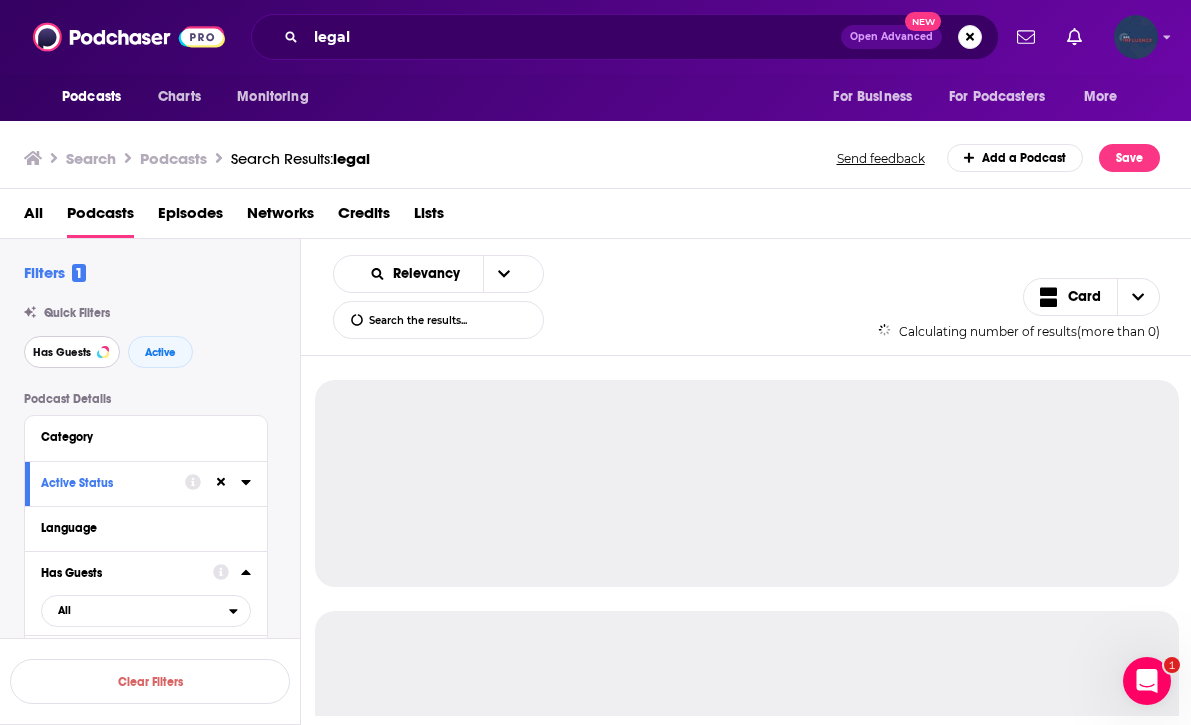 click on "Has Guests" at bounding box center [62, 352] 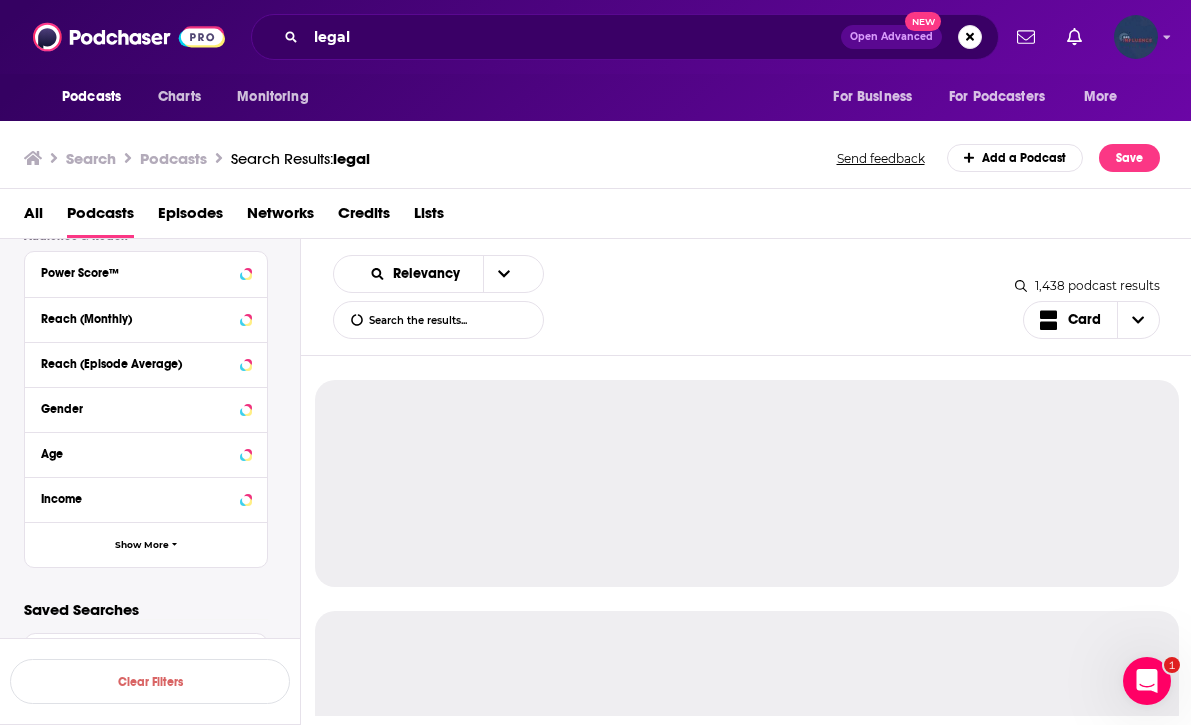 scroll, scrollTop: 576, scrollLeft: 0, axis: vertical 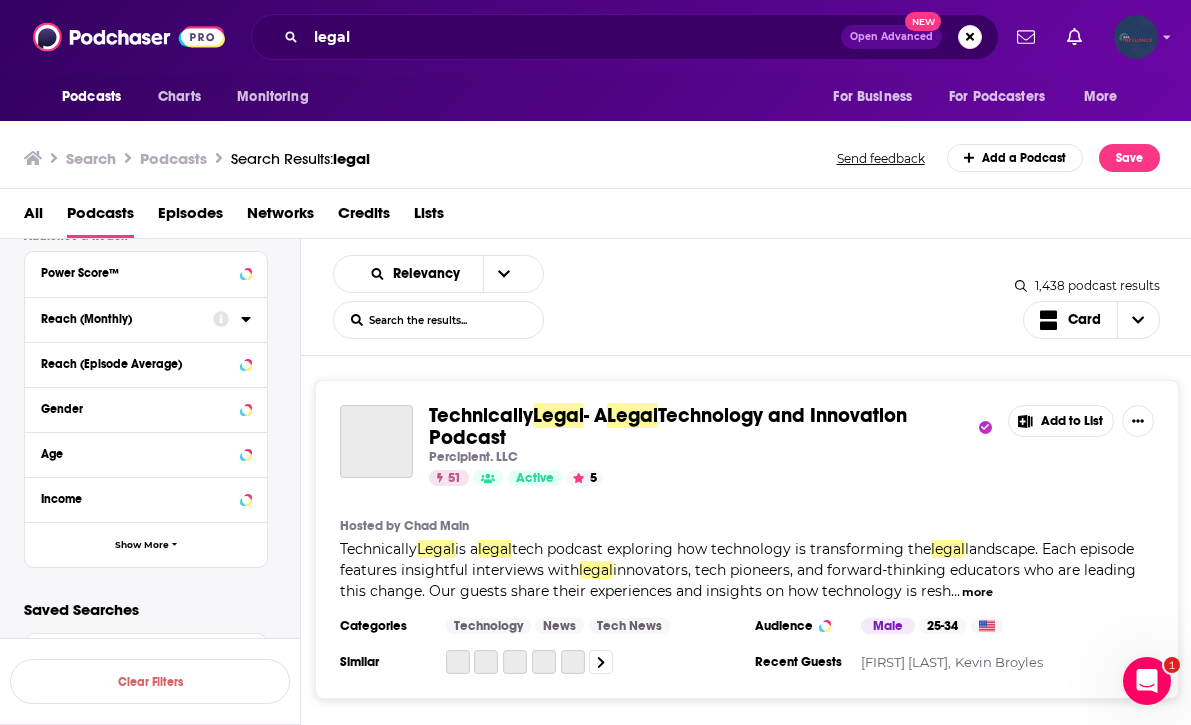click on "Reach (Monthly)" at bounding box center [120, 319] 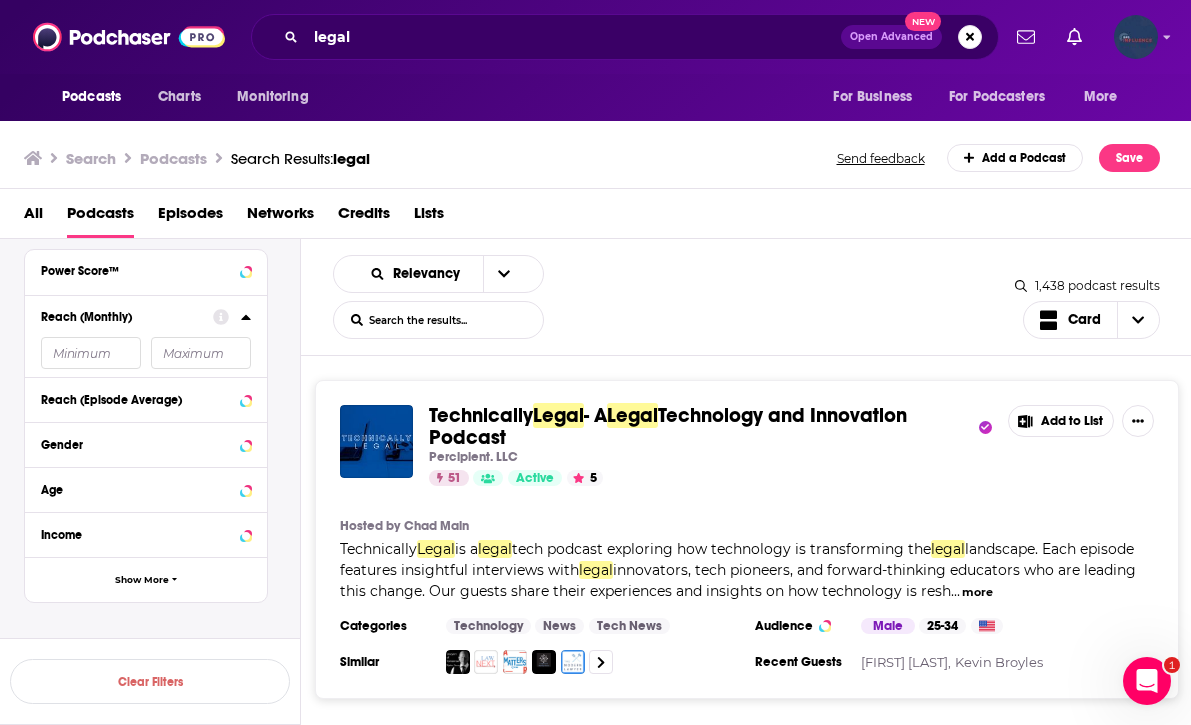 click at bounding box center [91, 353] 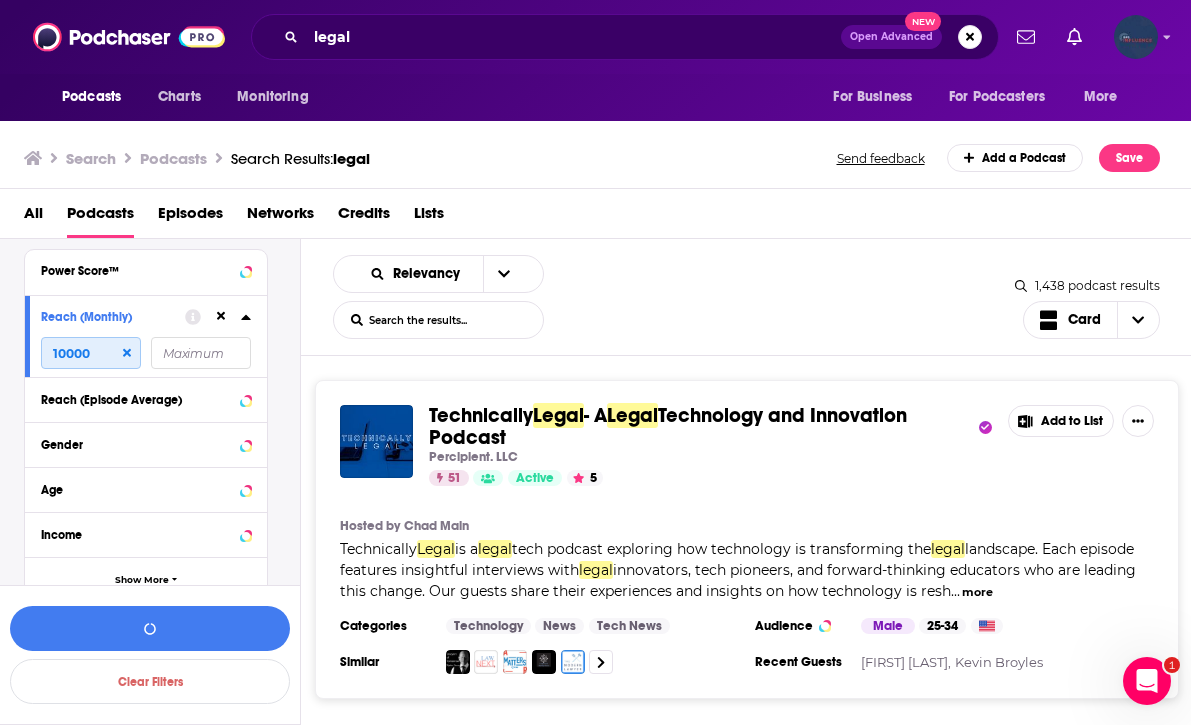 type on "10000" 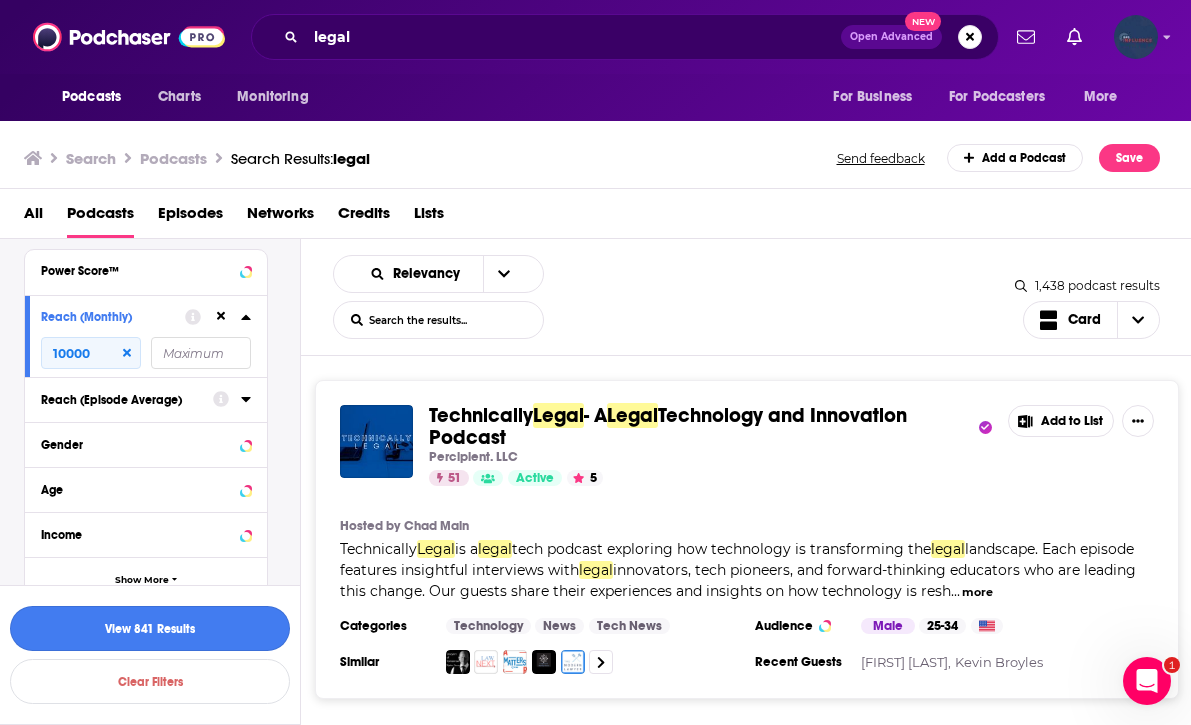 click on "View 841 Results" at bounding box center (150, 628) 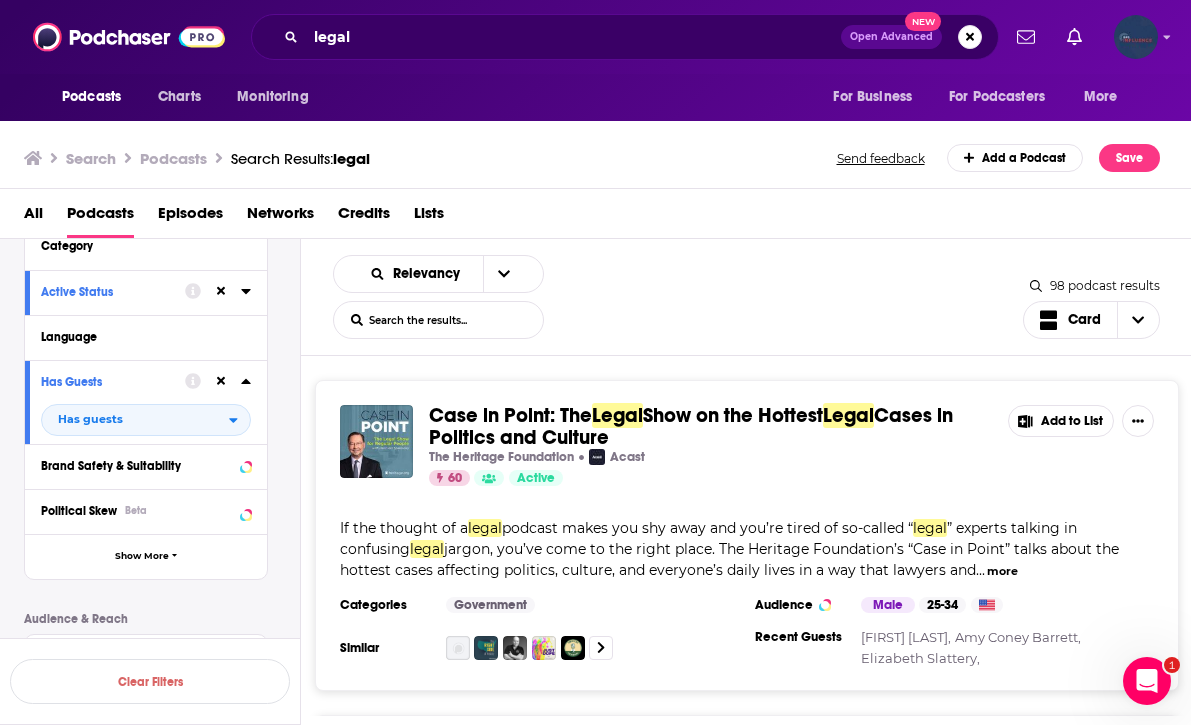 scroll, scrollTop: 186, scrollLeft: 0, axis: vertical 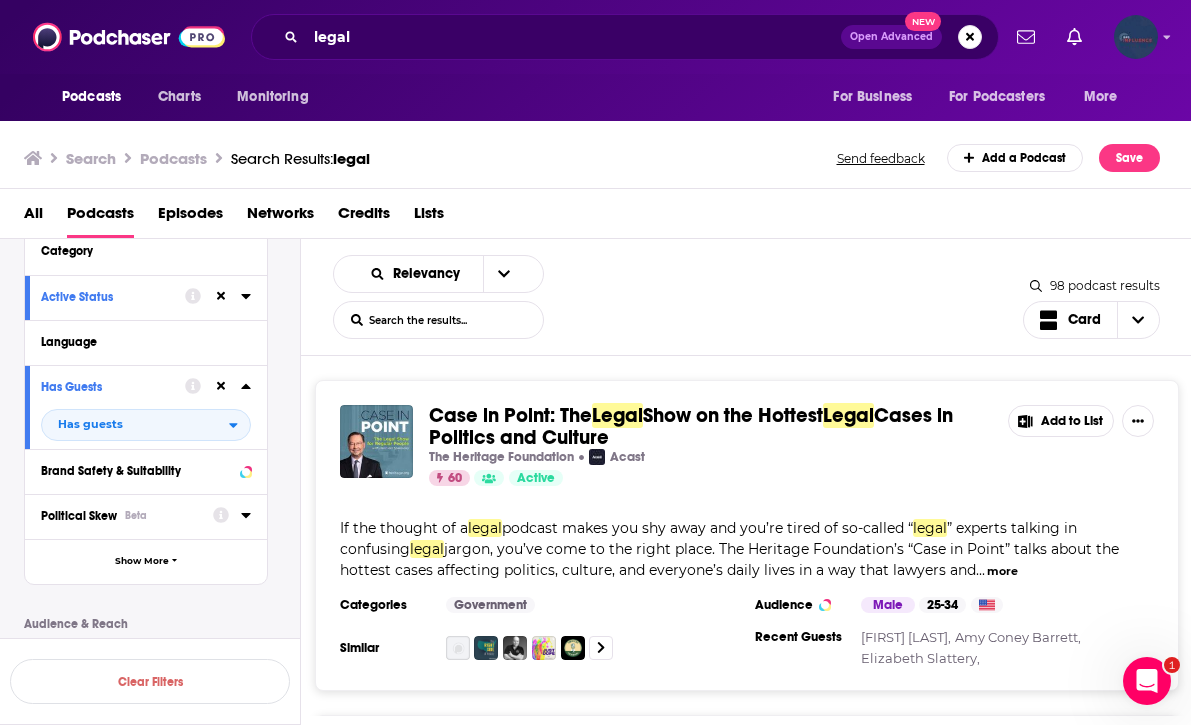 click on "Political Skew Beta" at bounding box center [120, 516] 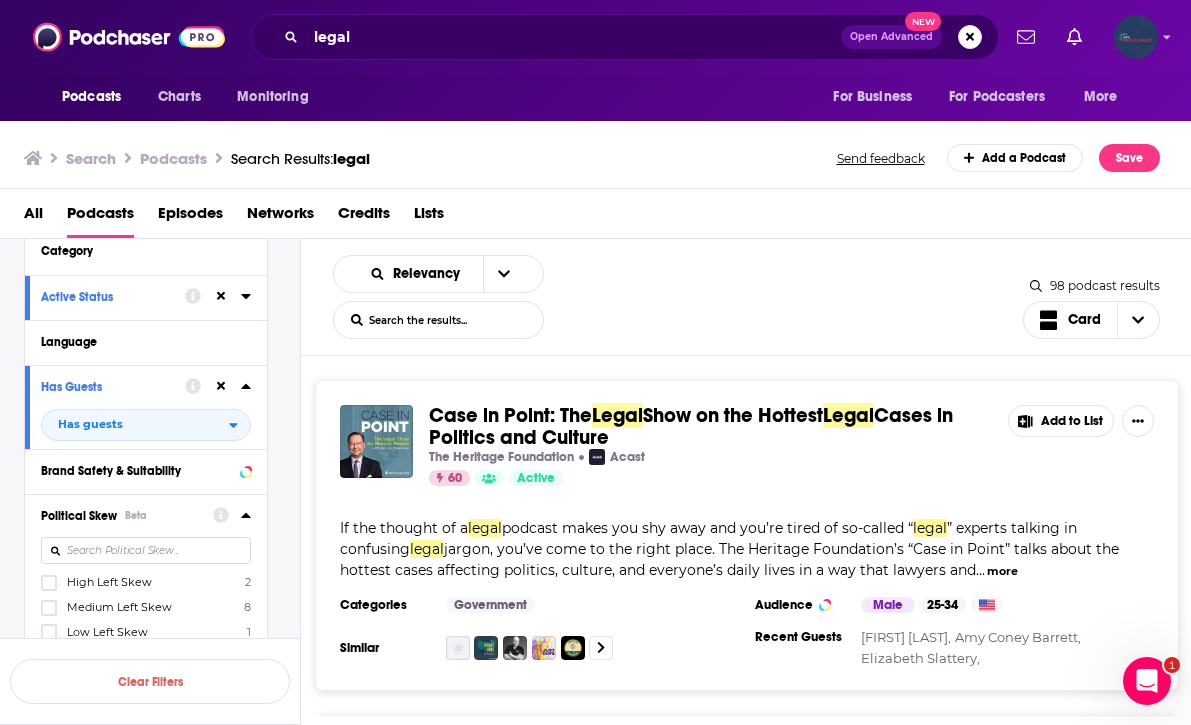 click on "Medium Left Skew" at bounding box center (119, 607) 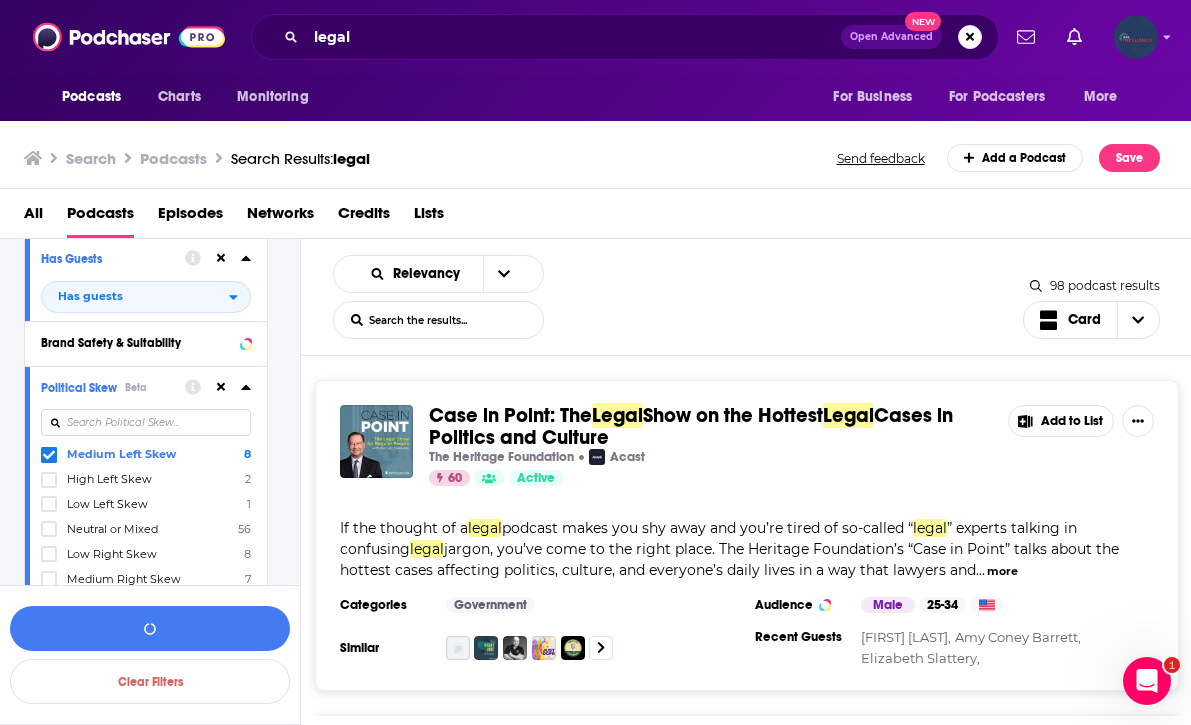 scroll, scrollTop: 321, scrollLeft: 0, axis: vertical 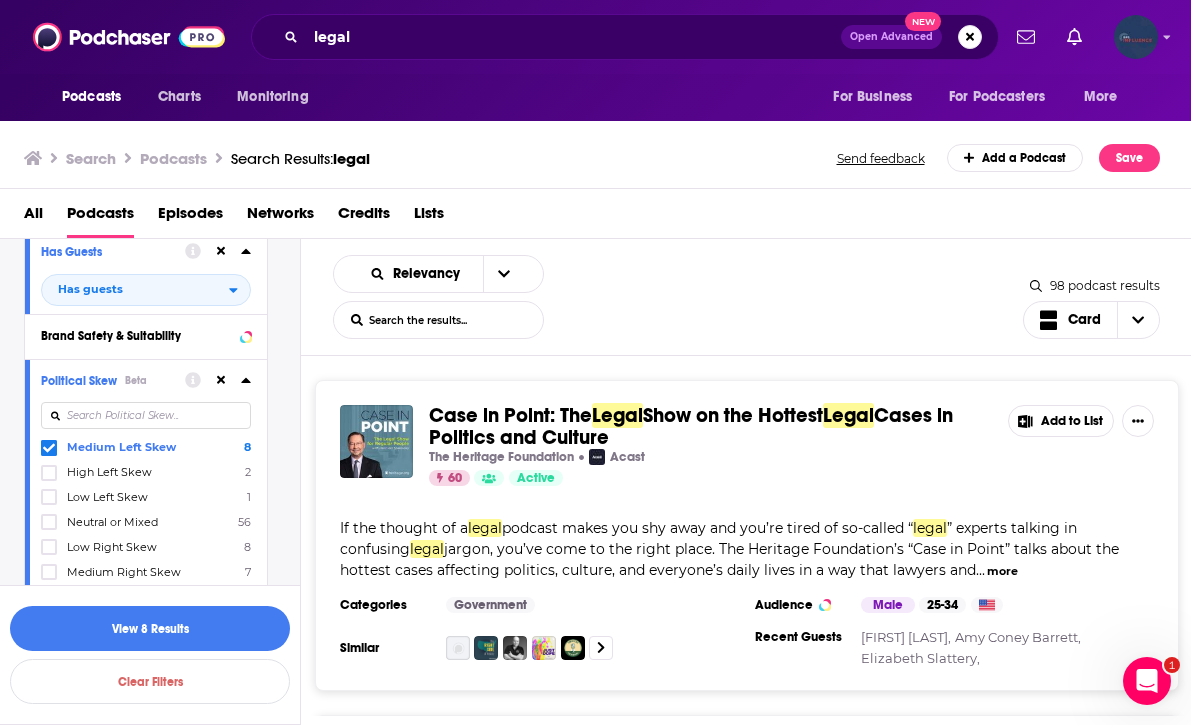 click on "High Left Skew" at bounding box center [109, 472] 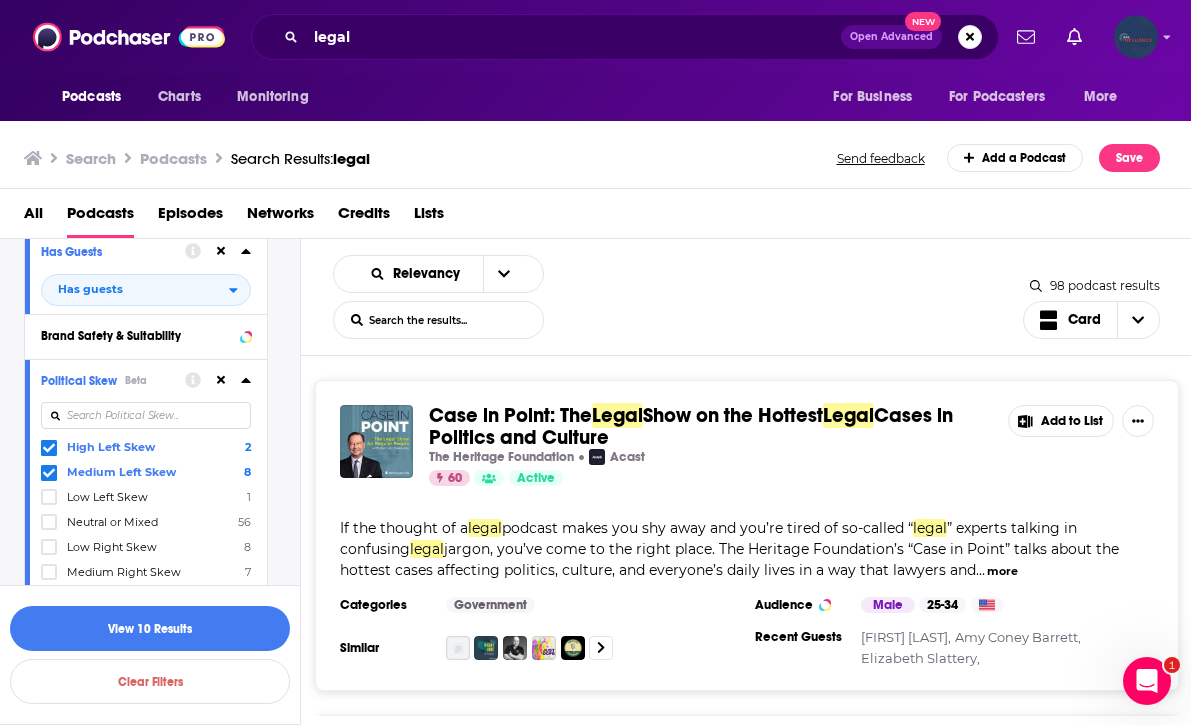 click on "Low Left Skew" at bounding box center [107, 497] 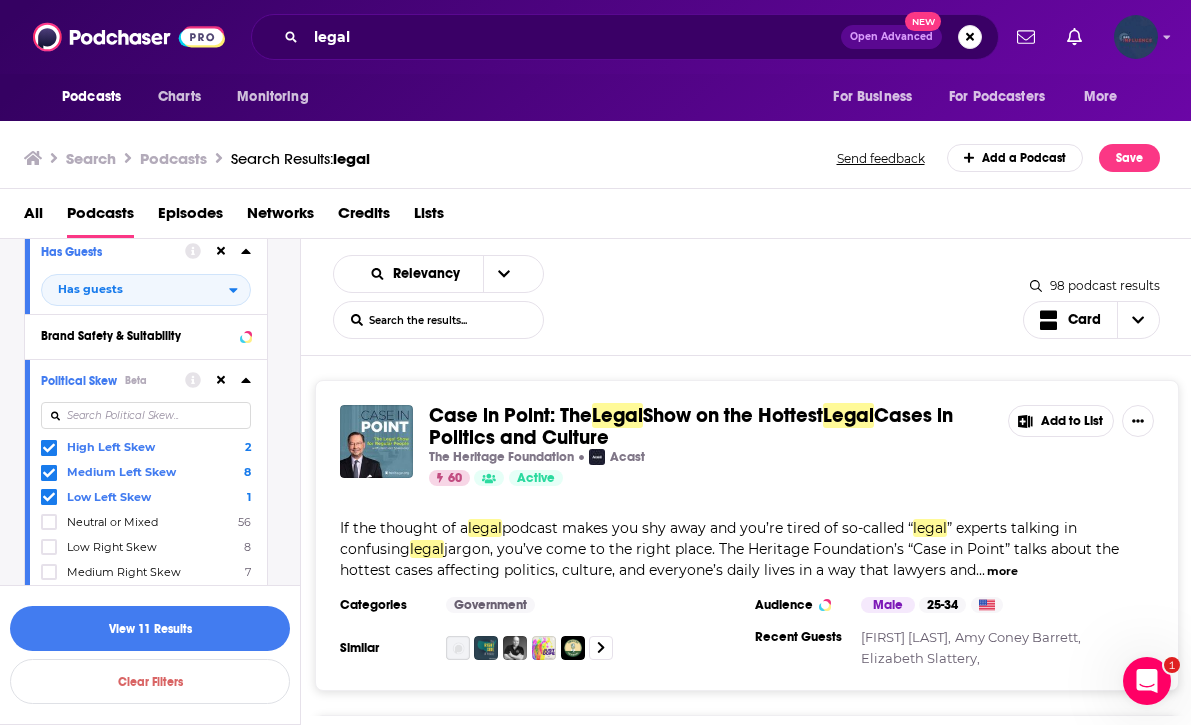 click on "Neutral or Mixed" at bounding box center [112, 522] 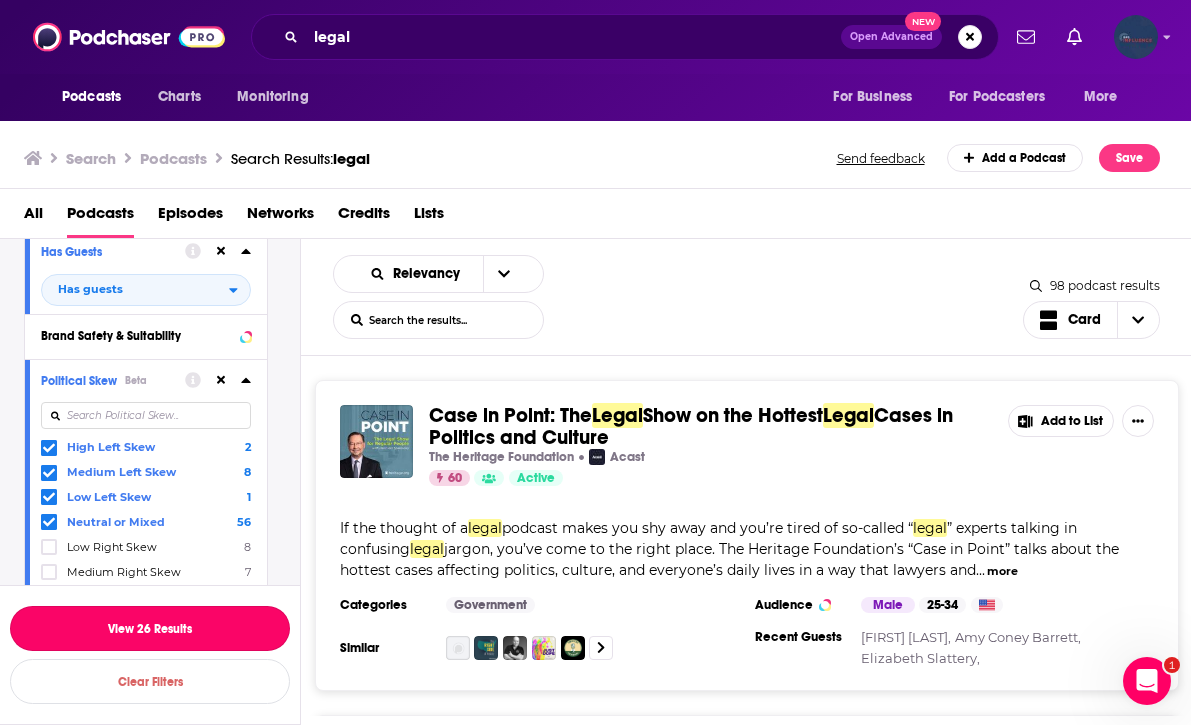 click on "View 26 Results" at bounding box center (150, 628) 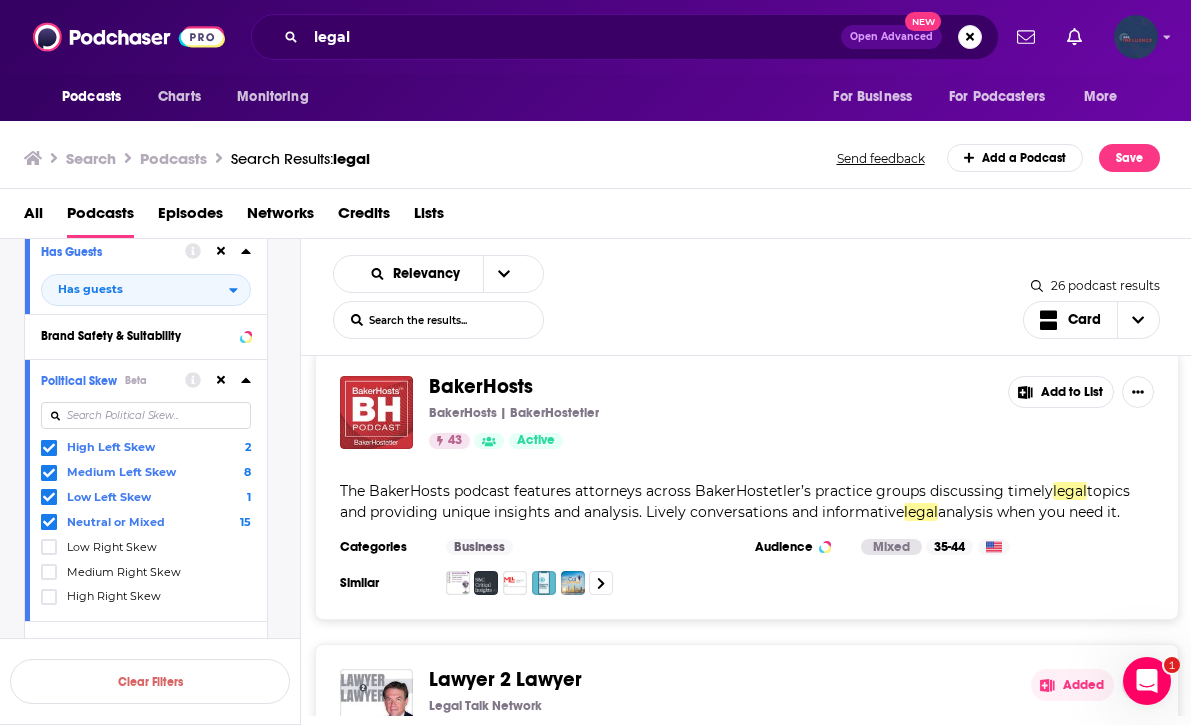 scroll, scrollTop: 1302, scrollLeft: 0, axis: vertical 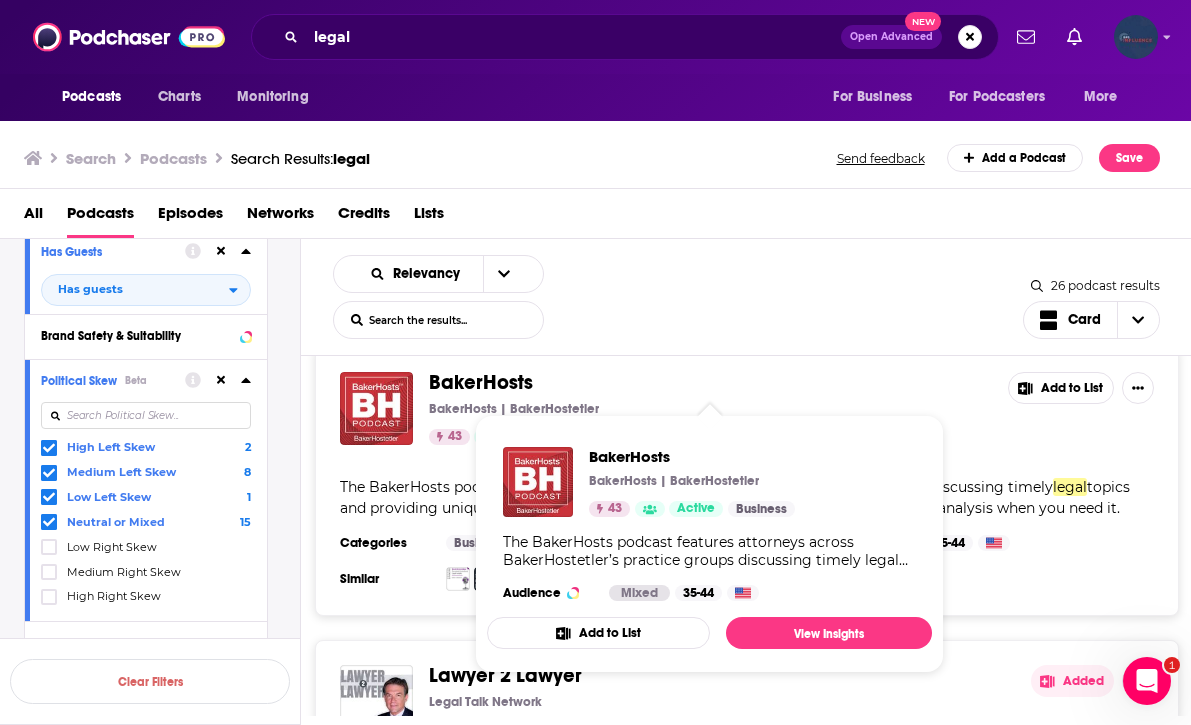 click on "BakerHosts BakerHosts | BakerHostetler 43 Active" at bounding box center [710, 408] 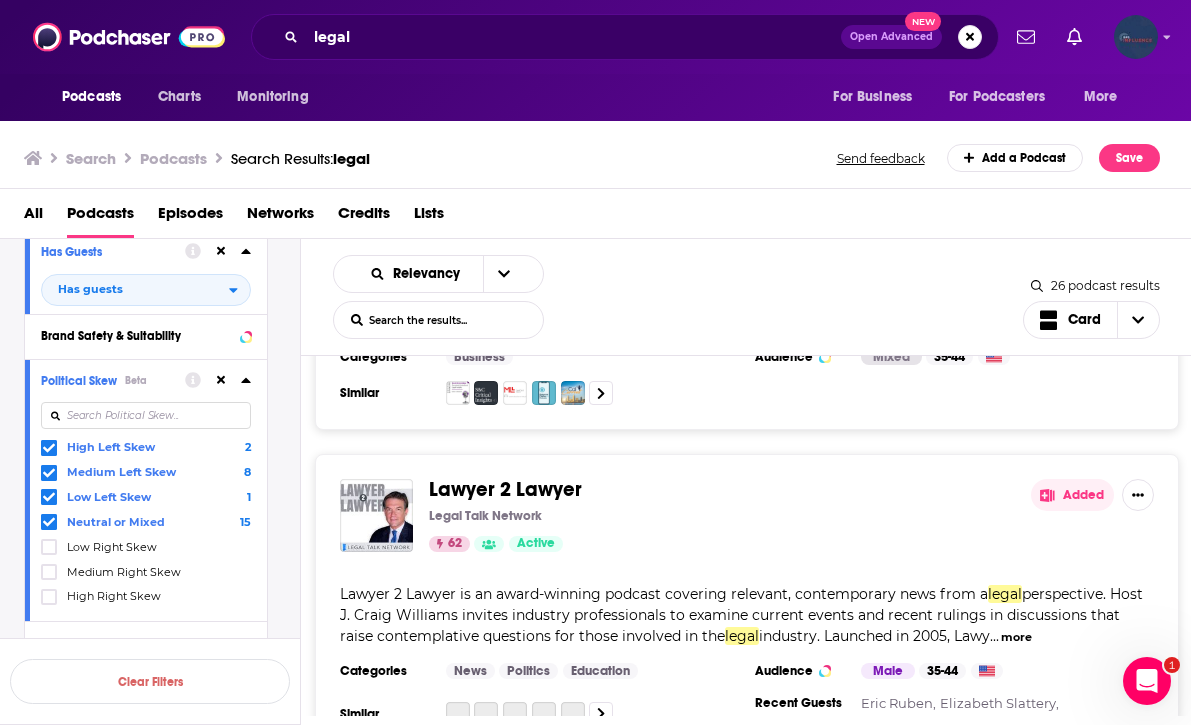 scroll, scrollTop: 1519, scrollLeft: 0, axis: vertical 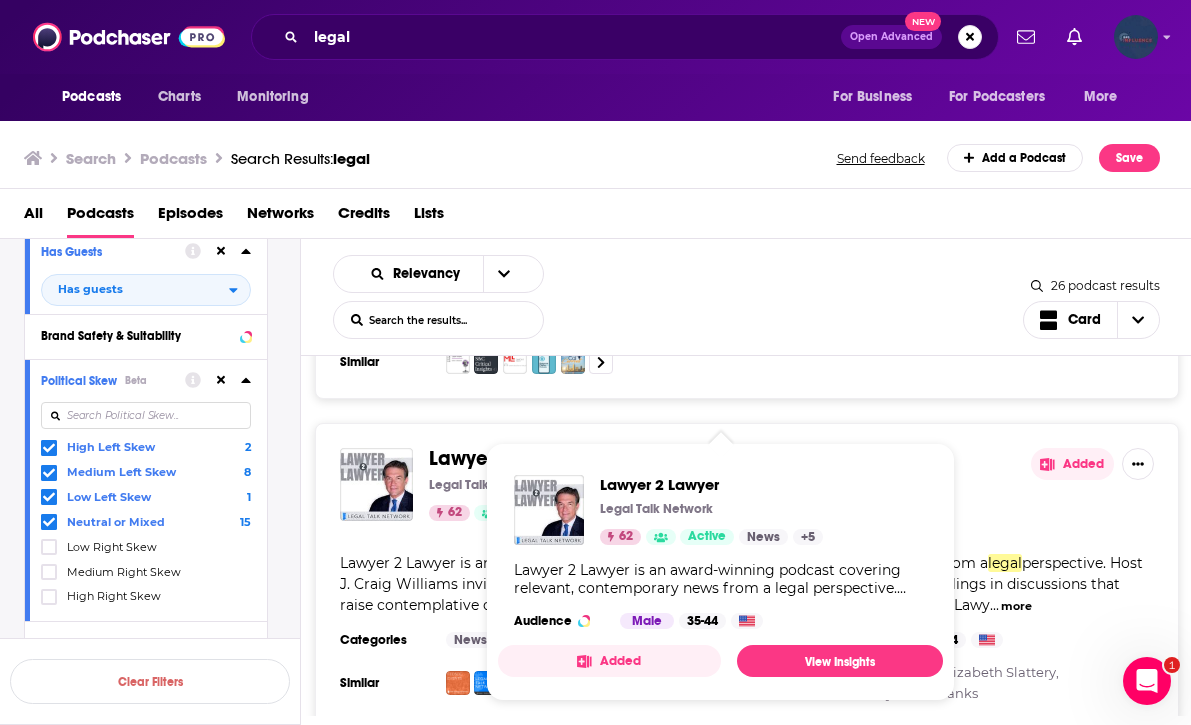 click on "legal" at bounding box center (1005, 563) 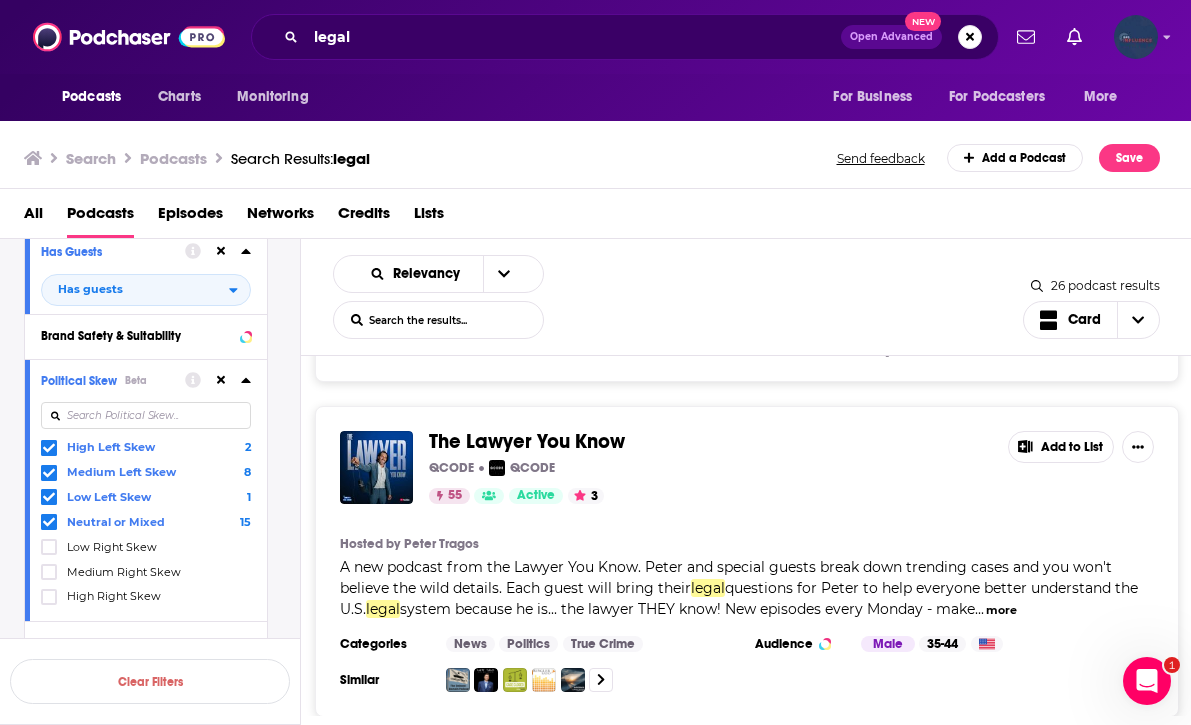scroll, scrollTop: 1862, scrollLeft: 0, axis: vertical 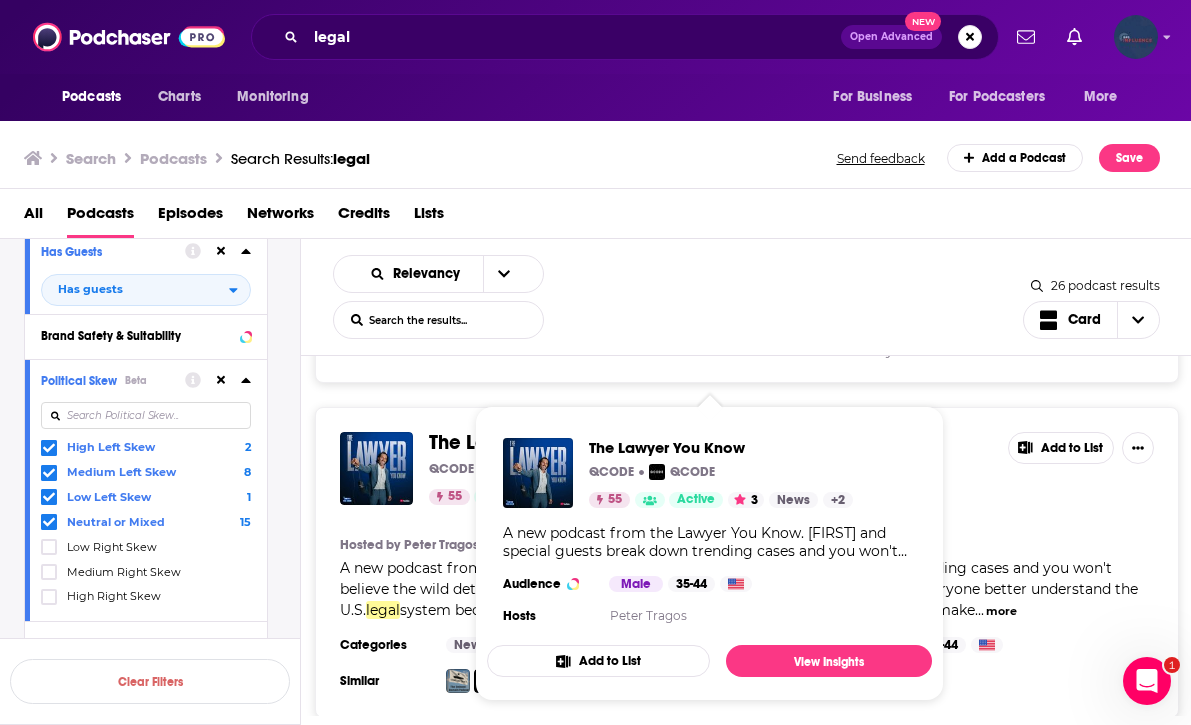 click on "A new podcast from the Lawyer You Know. Peter and special guests break down trending cases and you won't believe the wild details. Each guest will bring their" at bounding box center [726, 578] 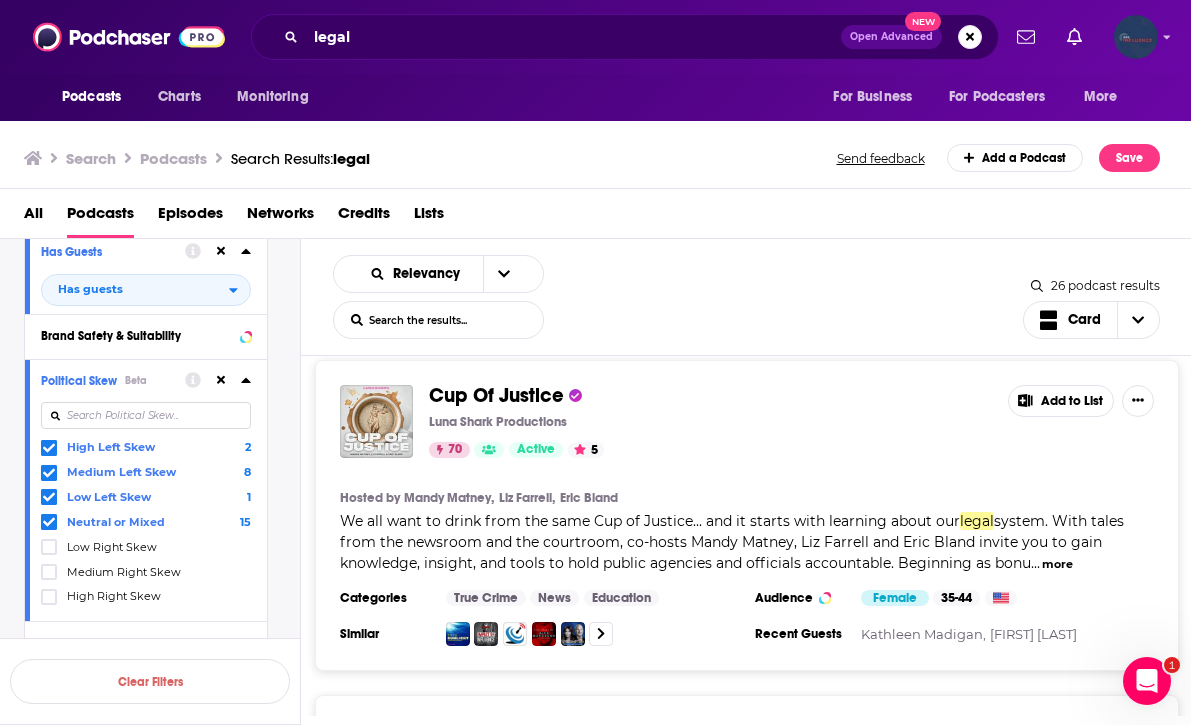 scroll, scrollTop: 3197, scrollLeft: 0, axis: vertical 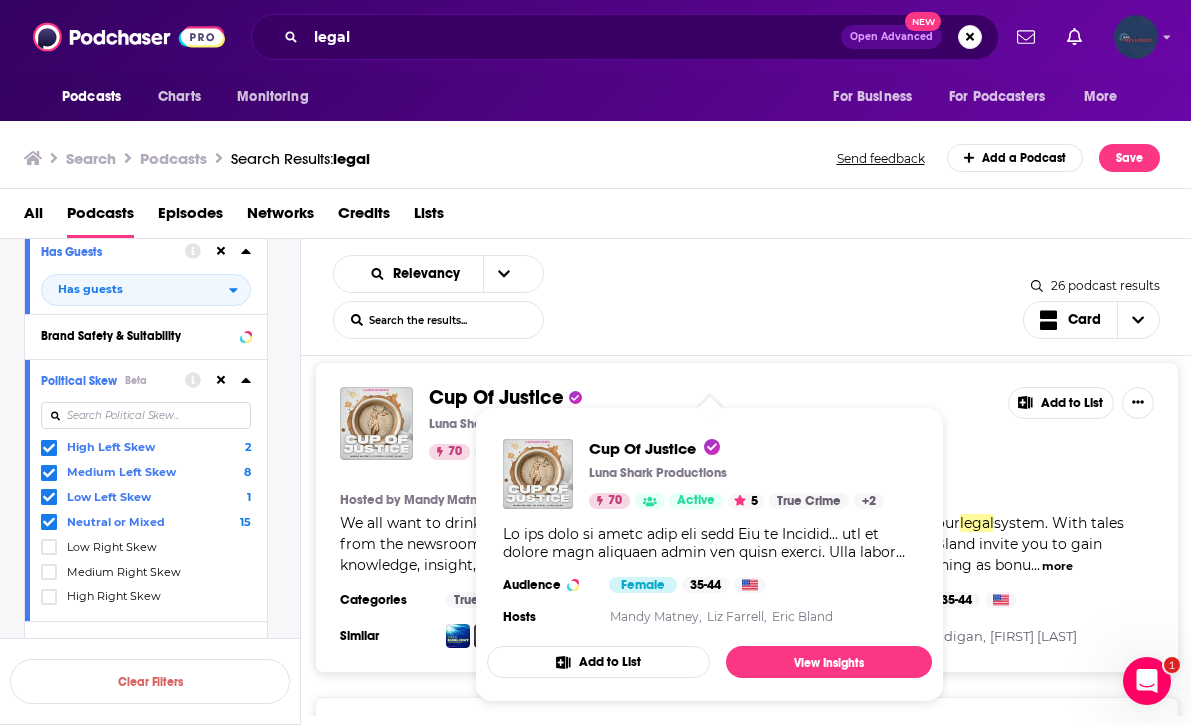 click on "system. With tales from the newsroom and the courtroom, co-hosts Mandy Matney, Liz Farrell and Eric Bland invite you to gain knowledge, insight, and tools to hold public agencies and officials accountable. Beginning as bonu" at bounding box center (732, 544) 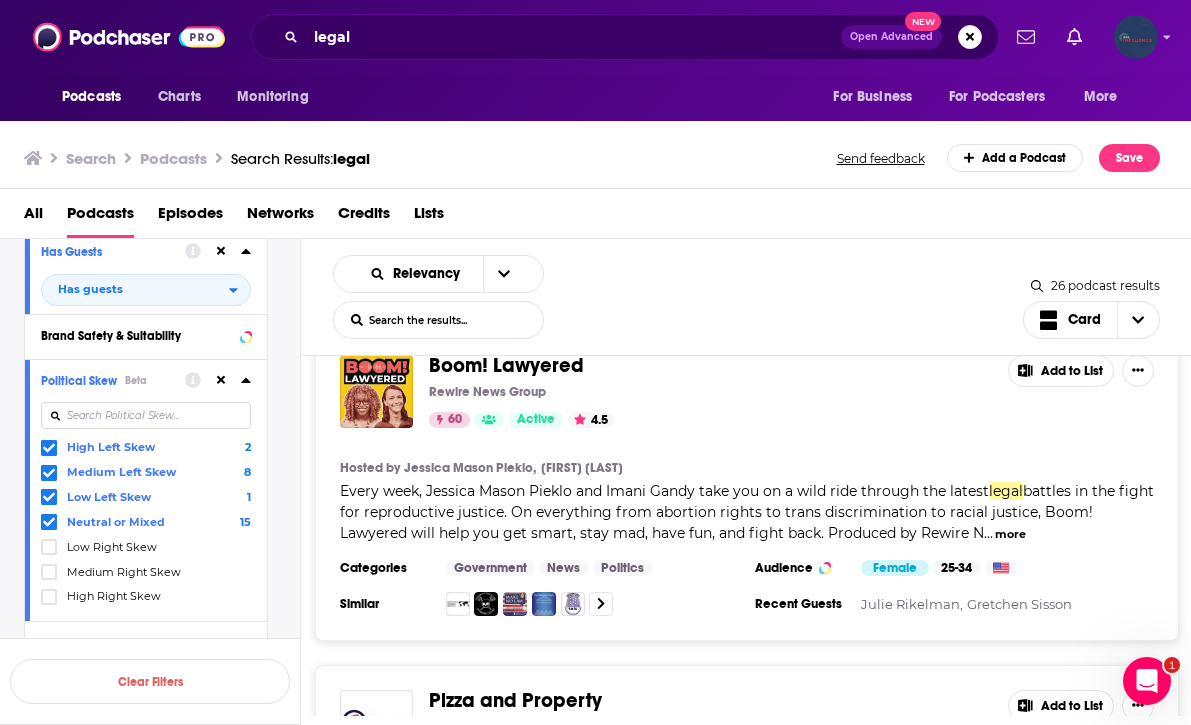 scroll, scrollTop: 3524, scrollLeft: 0, axis: vertical 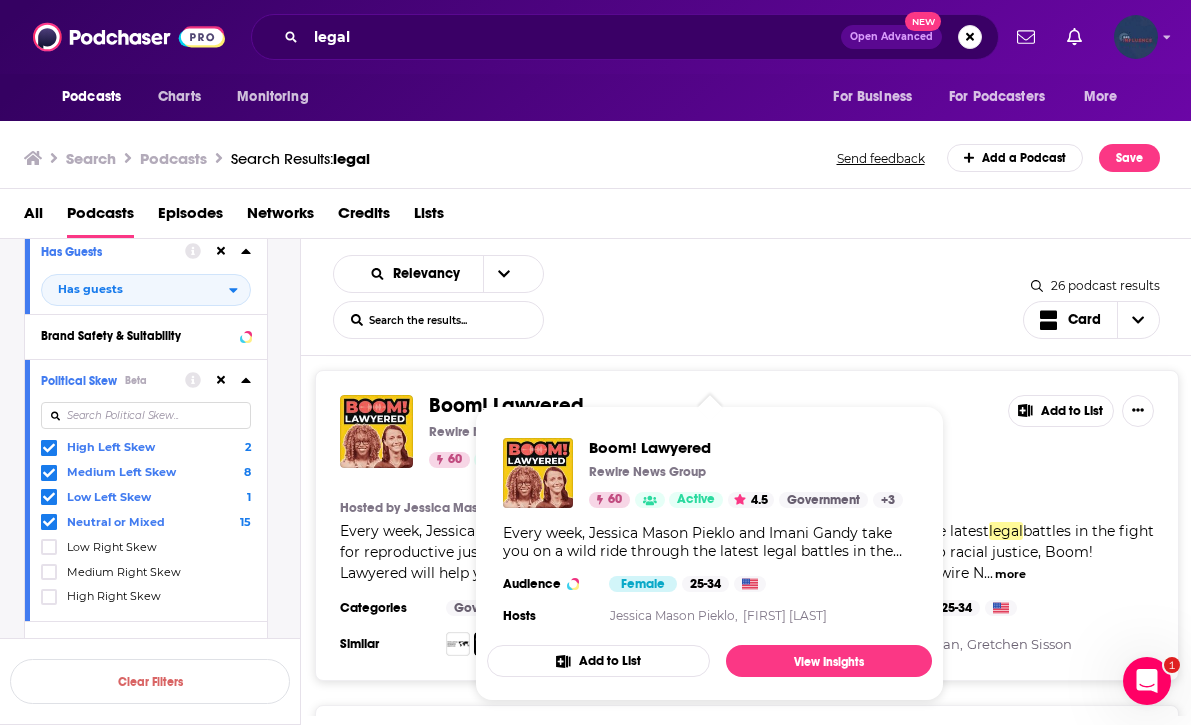 click on "battles in the fight for reproductive justice. On everything from abortion rights to trans discrimination to racial justice, Boom! Lawyered will help you get smart, stay mad, have fun, and fight back. Produced by Rewire N" at bounding box center [747, 552] 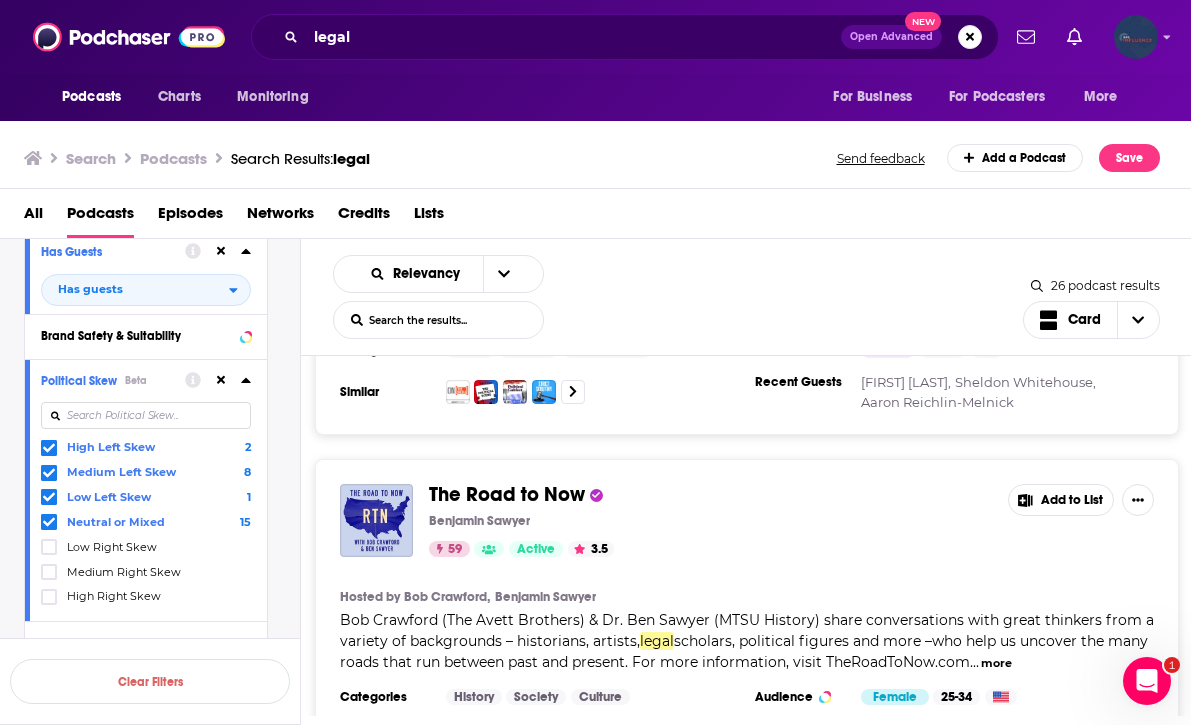 scroll, scrollTop: 4783, scrollLeft: 0, axis: vertical 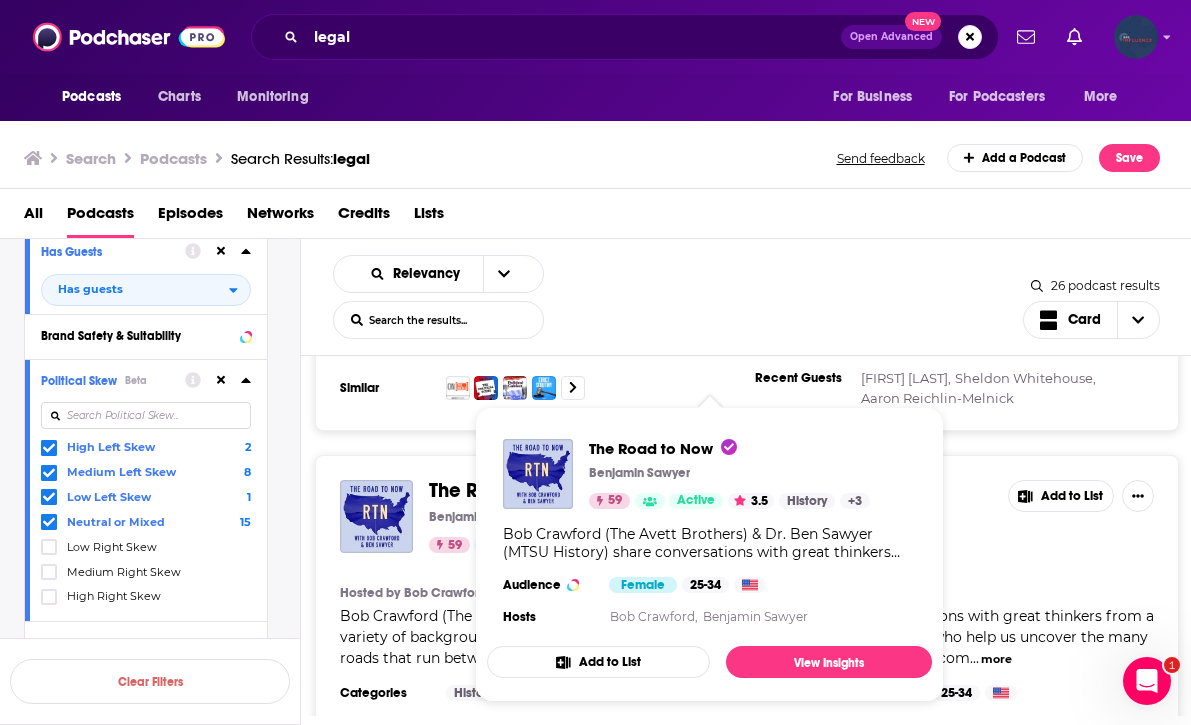 click on "scholars, political figures and more –who help us uncover the many roads that run between past and present. For more information, visit TheRoadToNow.com" at bounding box center (744, 647) 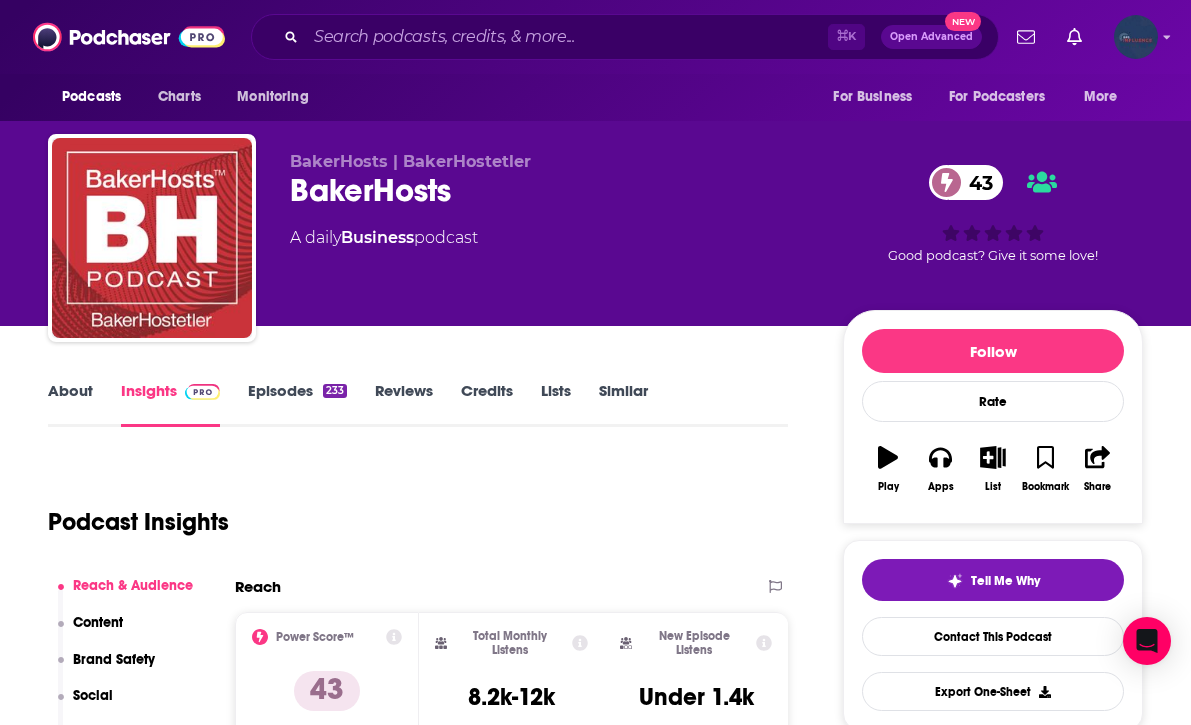 scroll, scrollTop: 0, scrollLeft: 0, axis: both 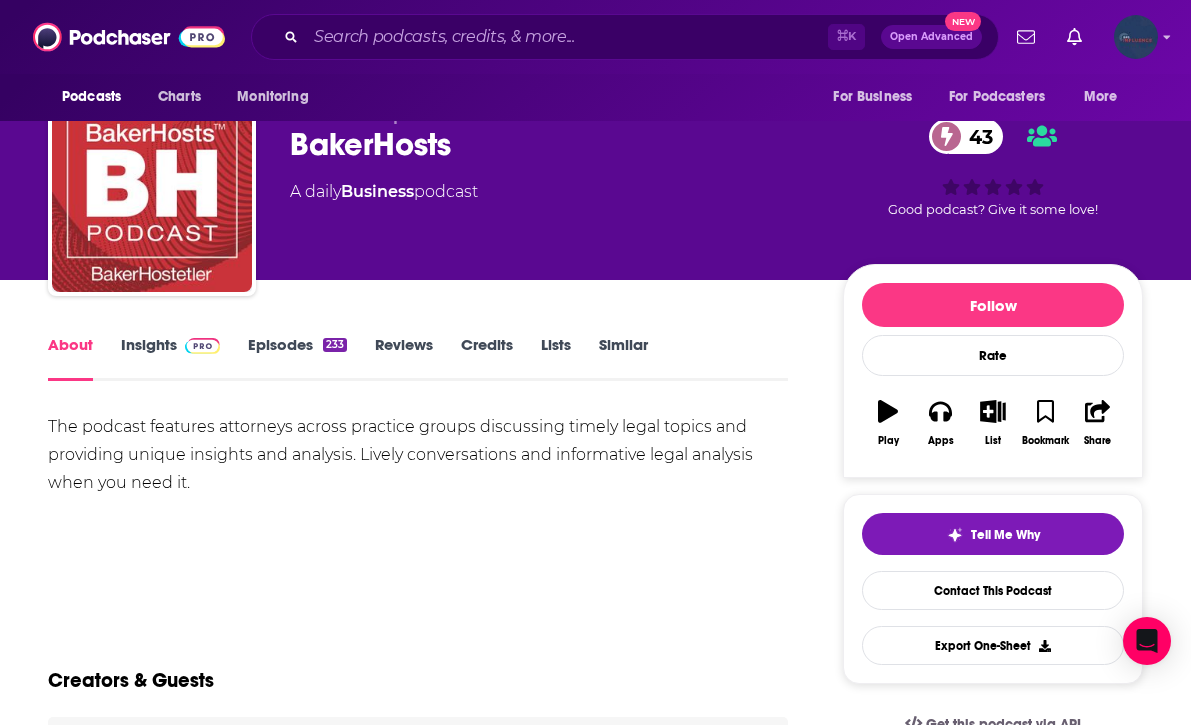 click on "Insights" at bounding box center (170, 358) 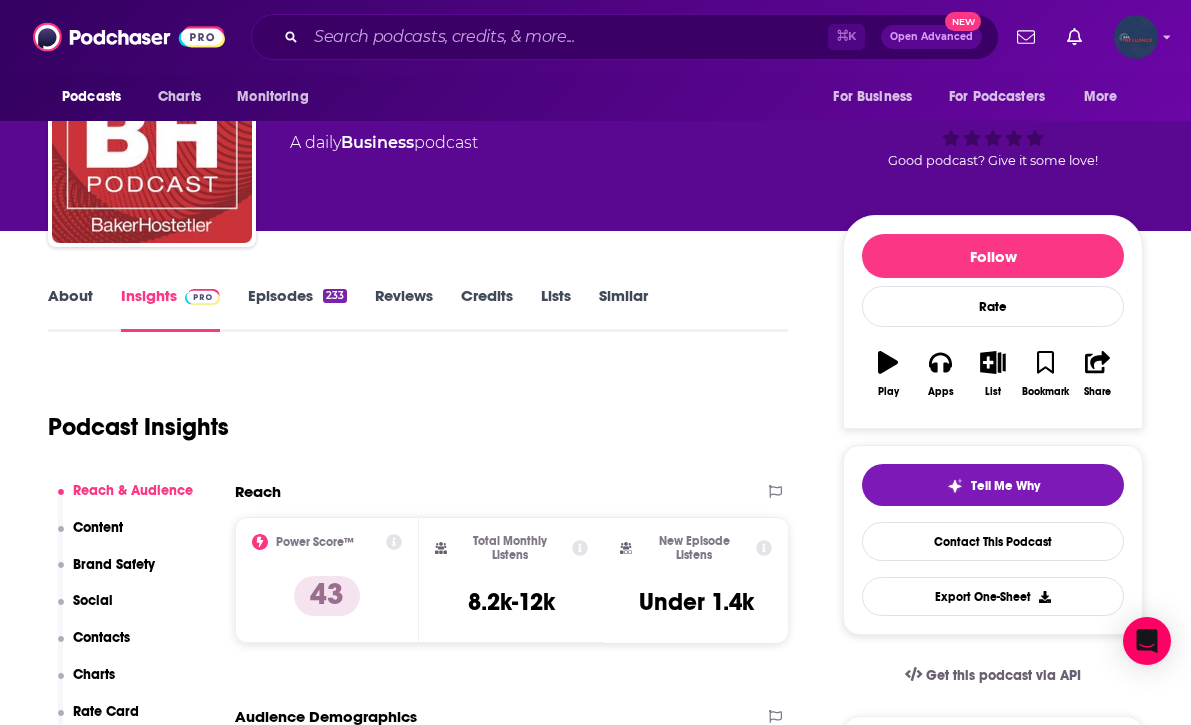 scroll, scrollTop: 139, scrollLeft: 0, axis: vertical 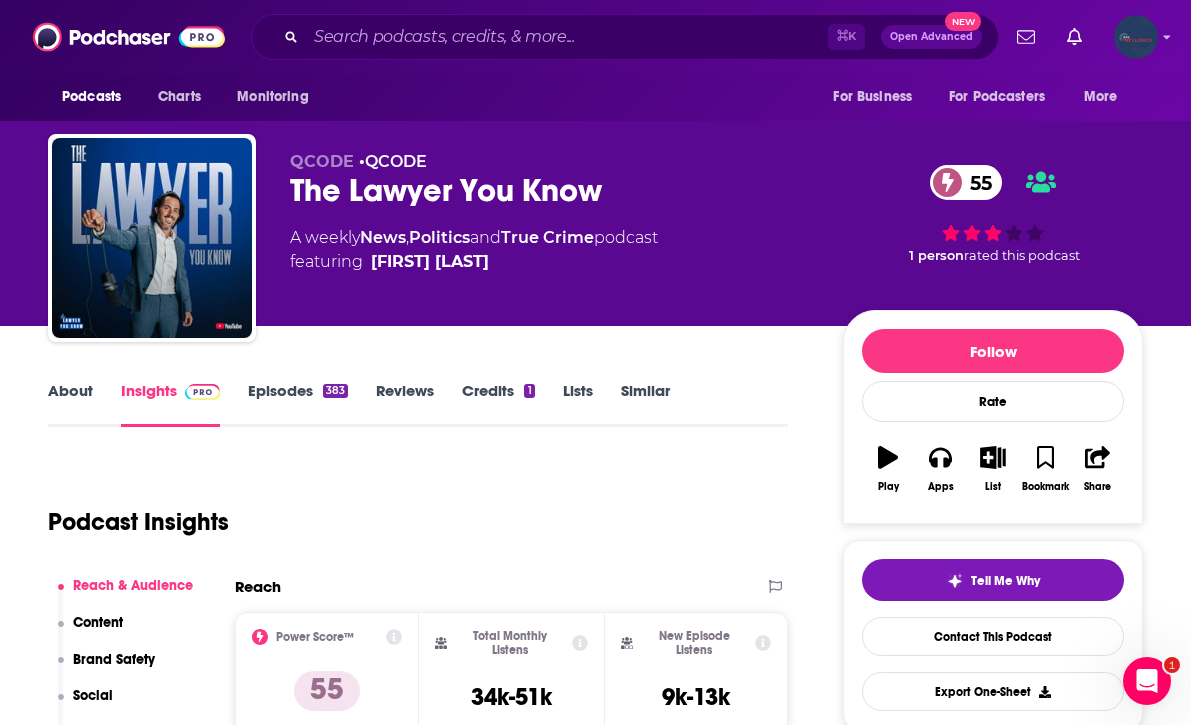 click on "About" at bounding box center (70, 404) 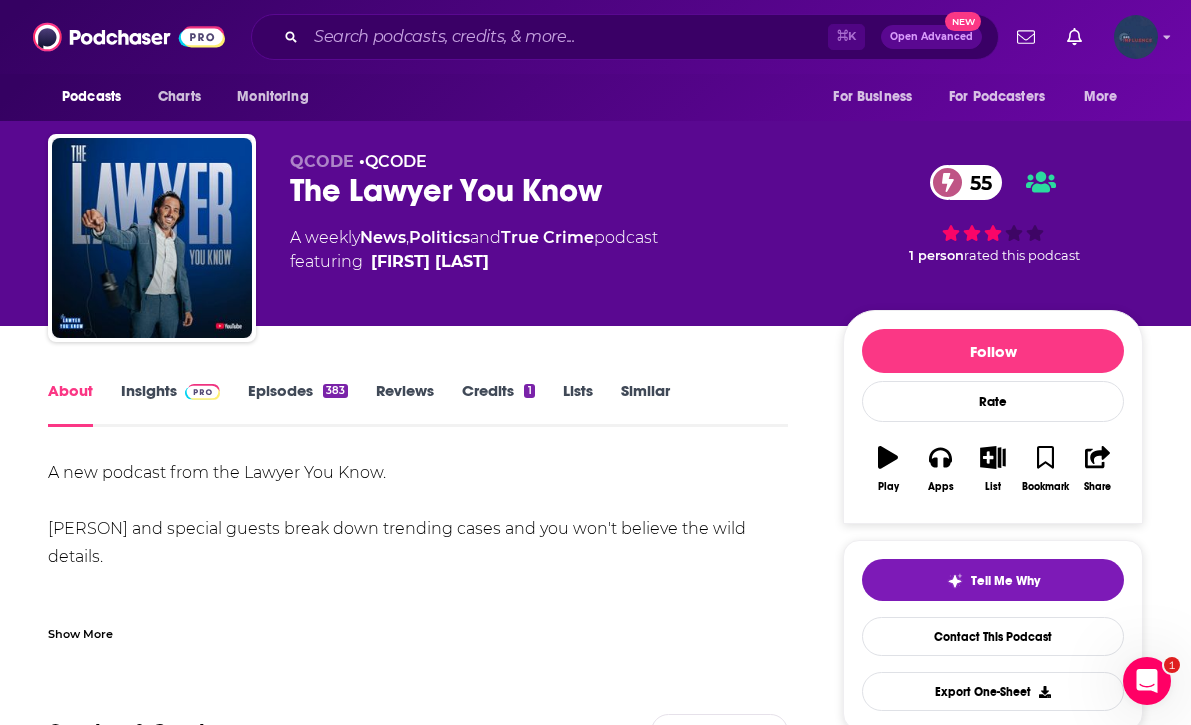 click on "About Insights Episodes 383 Reviews Credits 1 Lists Similar" at bounding box center (418, 402) 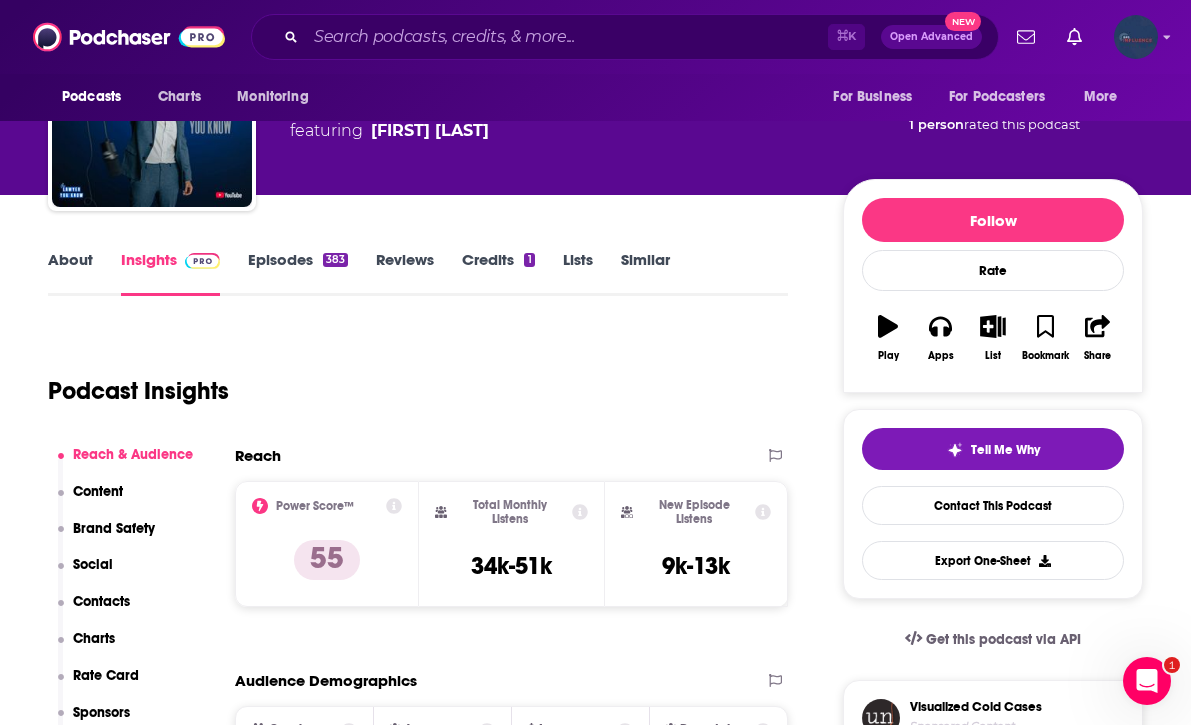 scroll, scrollTop: 0, scrollLeft: 0, axis: both 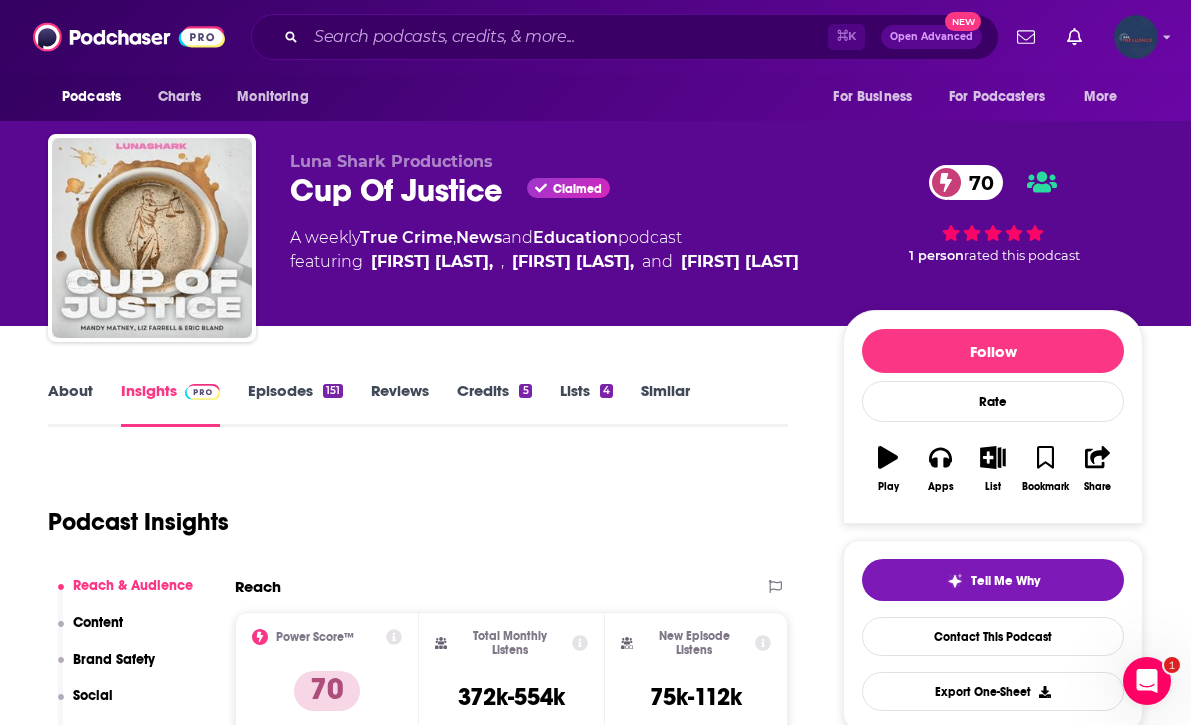 click on "About" at bounding box center [70, 404] 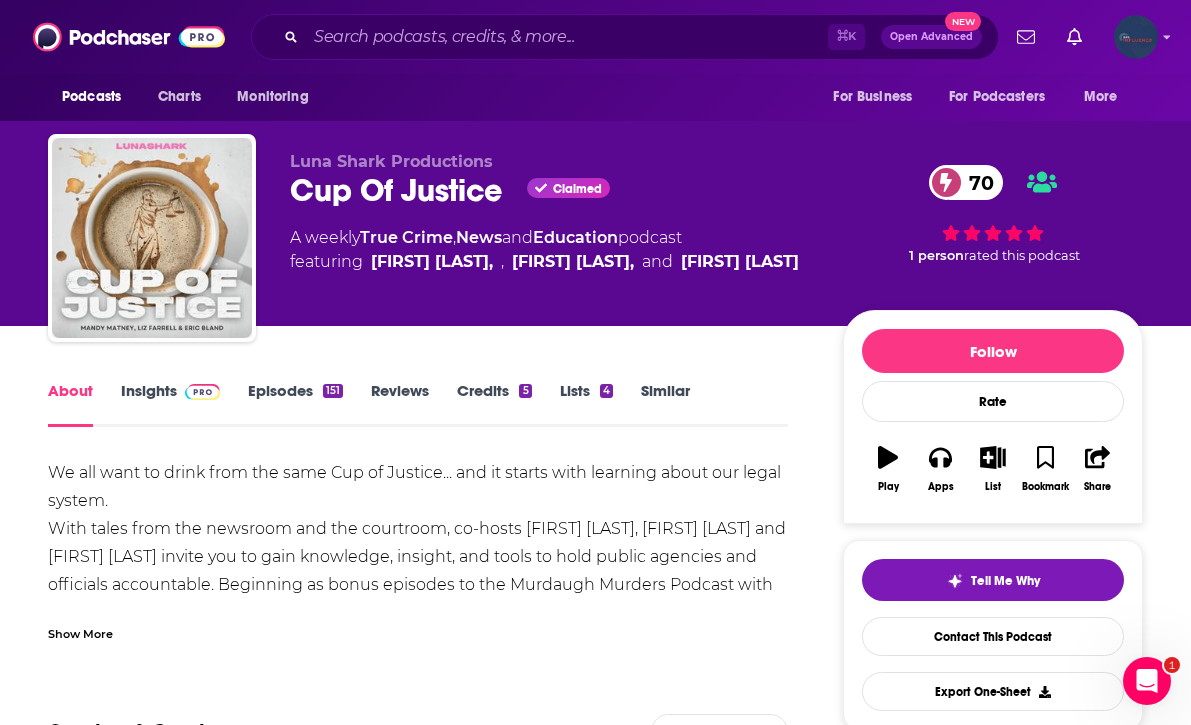 click on "Show More" at bounding box center (80, 632) 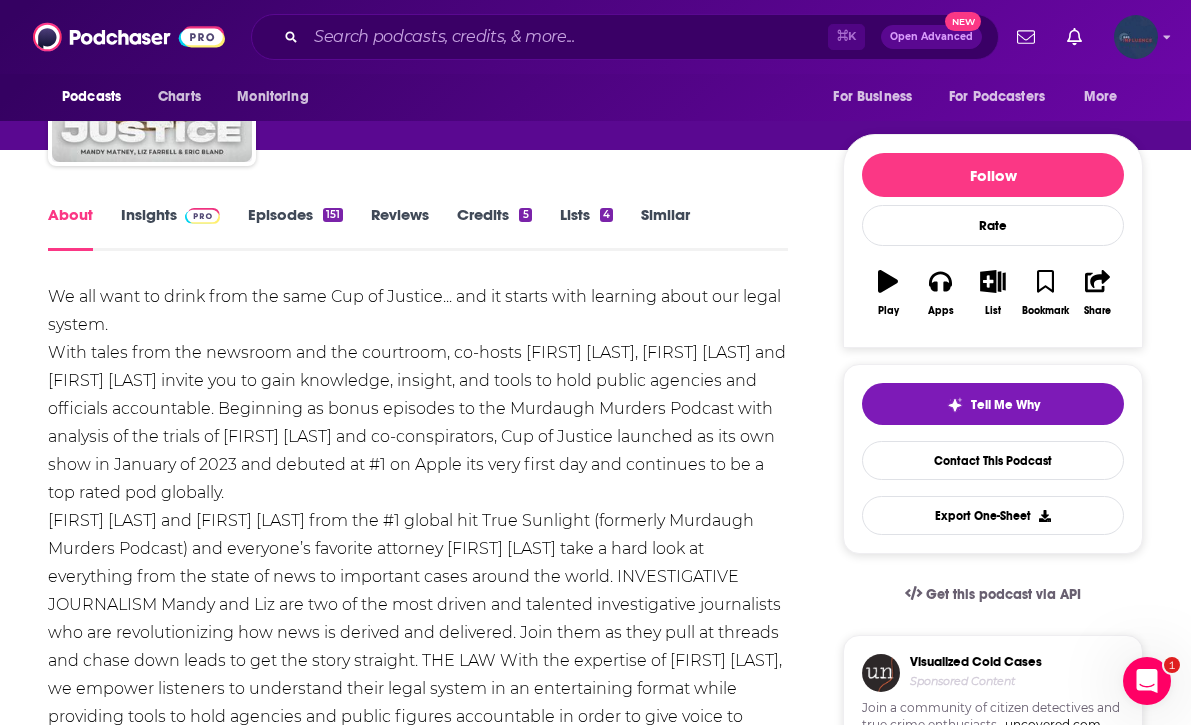scroll, scrollTop: 172, scrollLeft: 0, axis: vertical 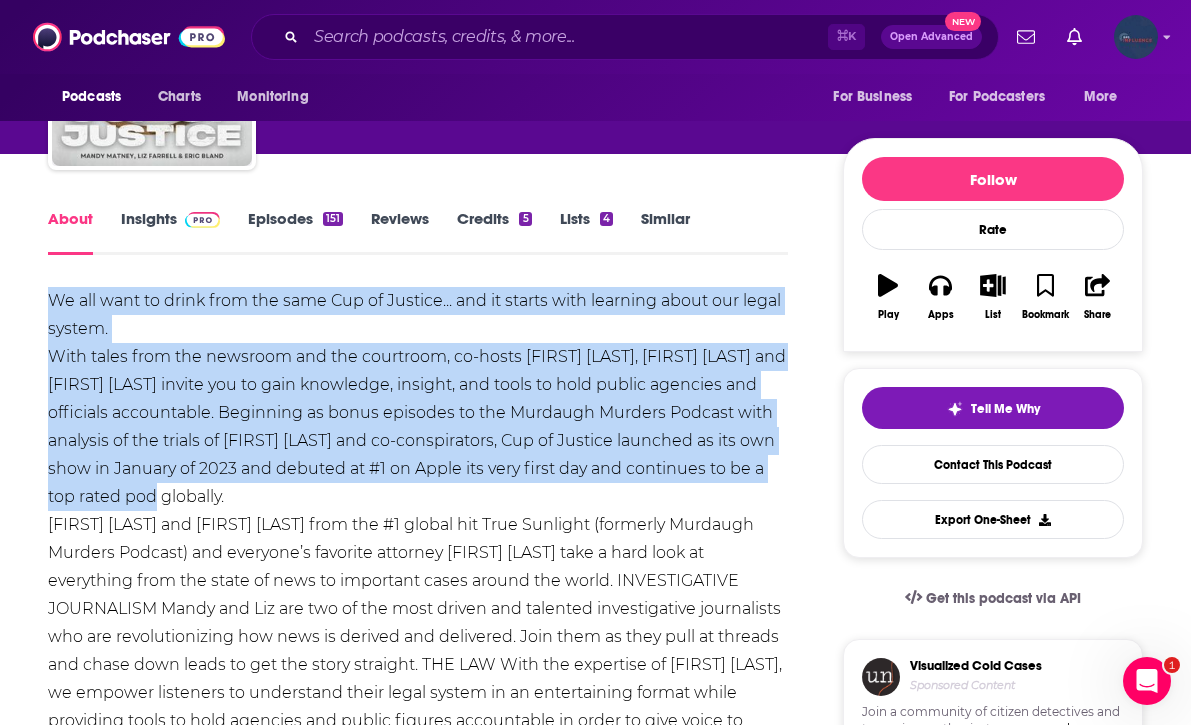 drag, startPoint x: 37, startPoint y: 301, endPoint x: 271, endPoint y: 496, distance: 304.59973 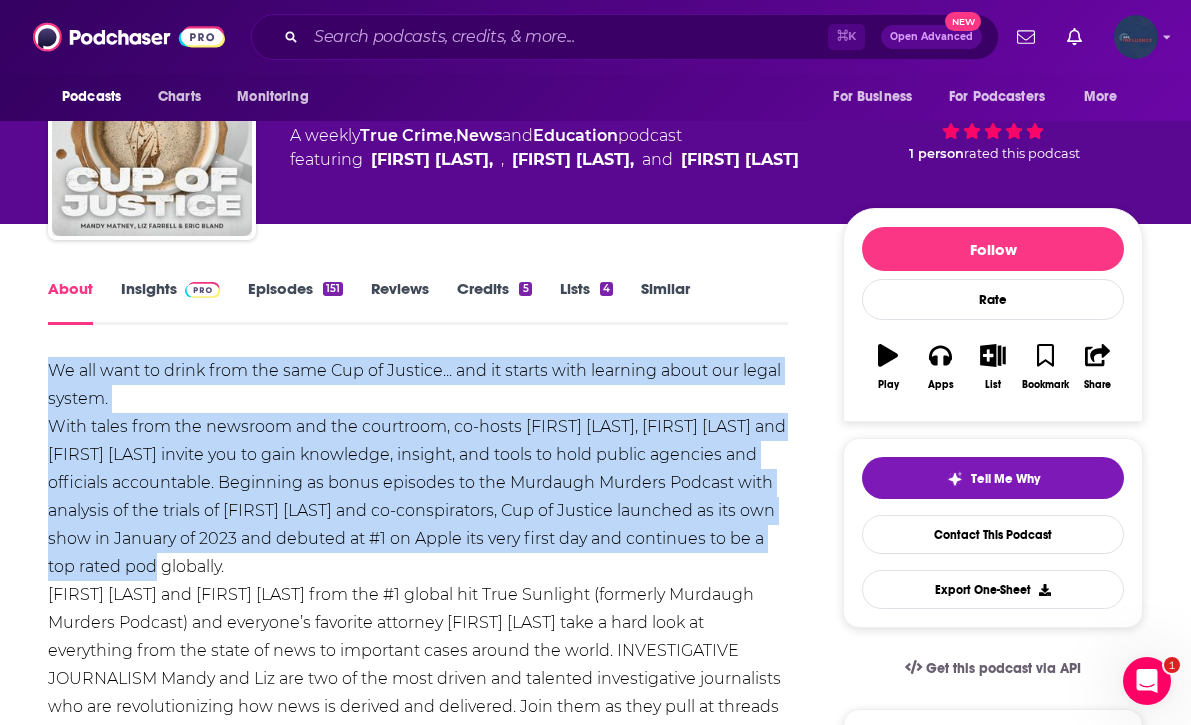 scroll, scrollTop: 96, scrollLeft: 0, axis: vertical 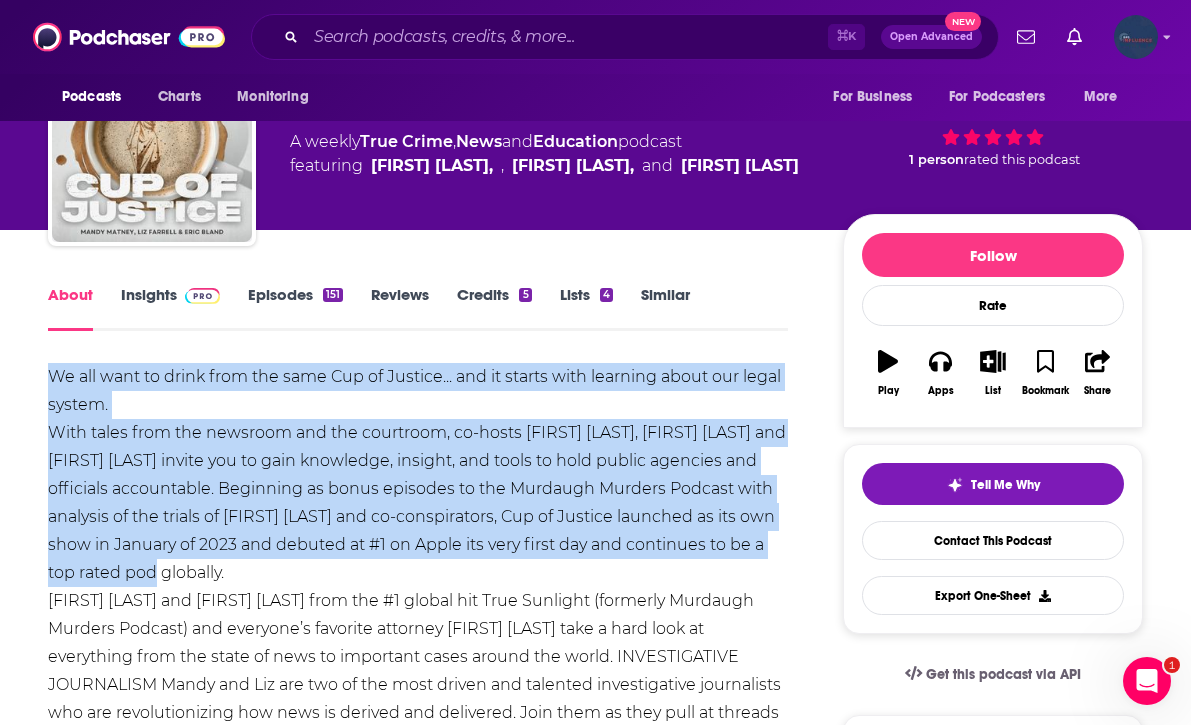 click on "Insights" at bounding box center [170, 308] 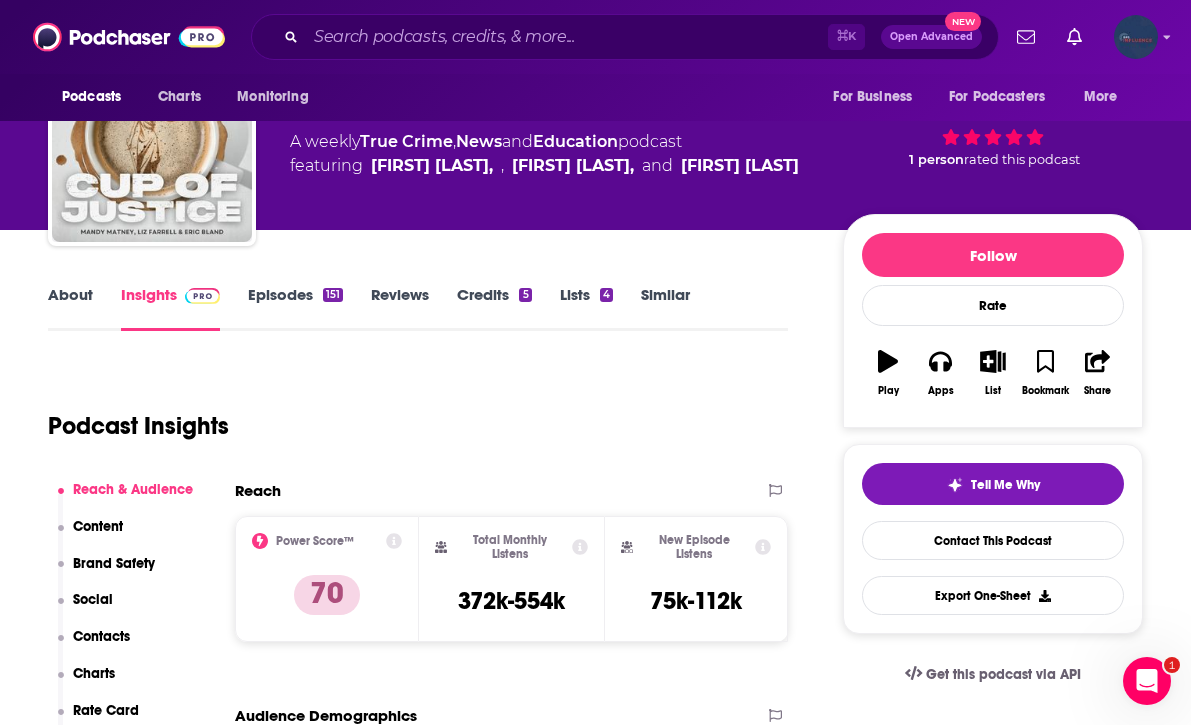 scroll, scrollTop: 0, scrollLeft: 0, axis: both 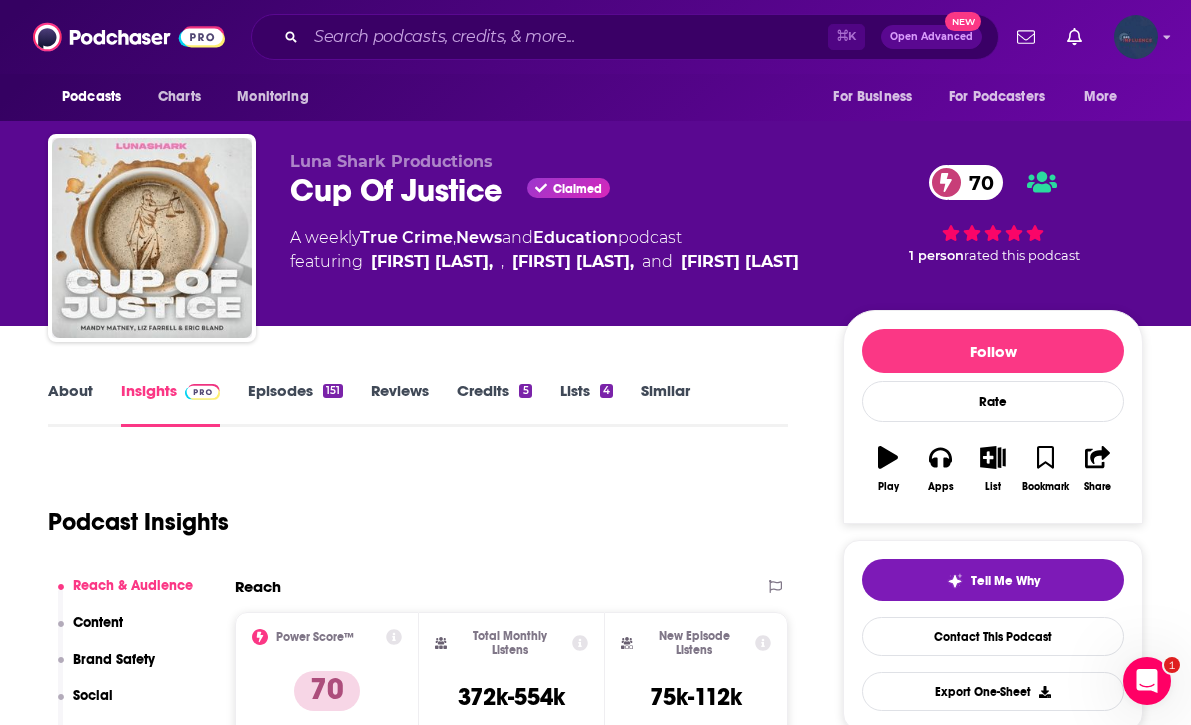 click on "Podcast Insights" at bounding box center (418, 518) 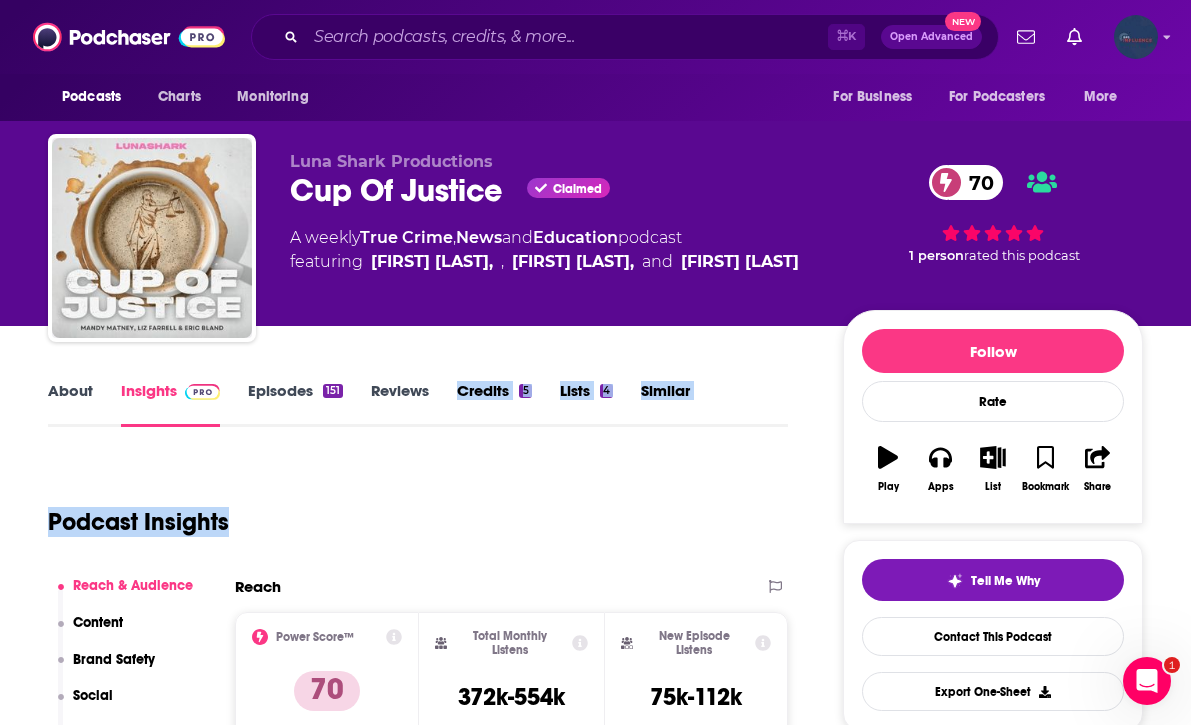 click on "About Insights Episodes 151 Reviews Credits 5 Lists 4 Similar Podcast Insights Reach & Audience Content Brand Safety Social Contacts Charts Rate Card Sponsors Details Similar Contact Podcast Open Website  Reach Power Score™ 70 Total Monthly Listens 372k-554k New Episode Listens 75k-112k Export One-Sheet Audience Demographics Gender Female Age 38 yo Income $ $ $ $ $ Parental Status Not Parents Countries 1 United States 2 United Kingdom 3 Canada 4 Australia 5 Brazil Top Cities Jacksonville, FL , Los Angeles, CA , Atlanta, GA , Salt Lake City, UT , Dallas, TX , New York, NY Interests Society - Work , Friends, Family & Relationships , Science , Pets , Education , Television & Film Jobs Company Founders , Principals/Owners , Software Engineers , Directors , Journalists/Reporters , Authors/Writers Ethnicities White / Caucasian , Hispanic , Asian , African American Show More Content Political Skew Medium Left Brand Safety & Suitability Adult Graphic Profanity Drugs Weapons Criminal Political Inflammatory 0 15 30 %" at bounding box center [595, 5900] 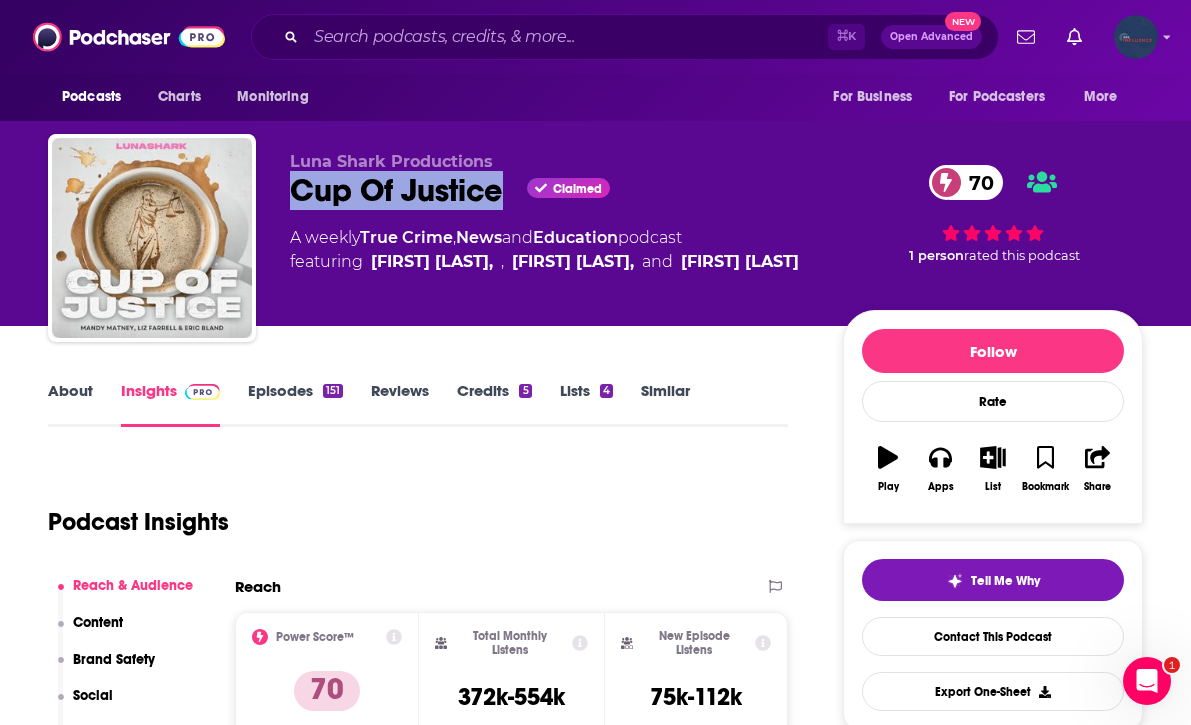 drag, startPoint x: 506, startPoint y: 189, endPoint x: 295, endPoint y: 194, distance: 211.05923 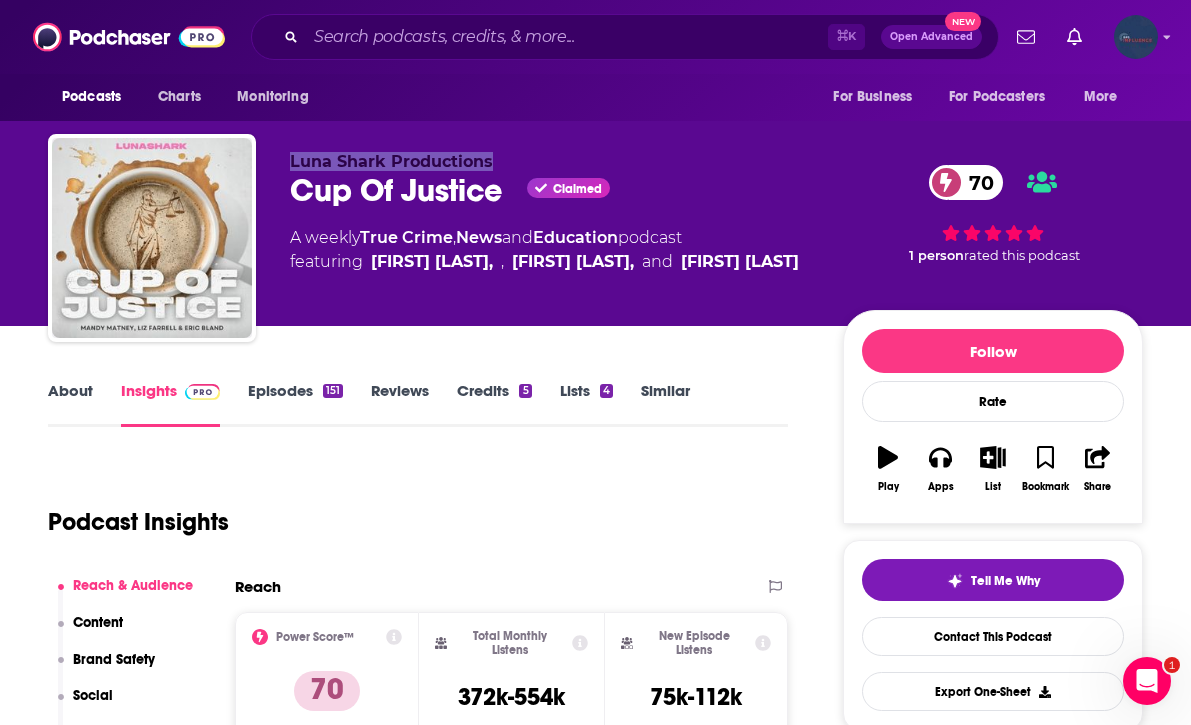 drag, startPoint x: 501, startPoint y: 161, endPoint x: 248, endPoint y: 161, distance: 253 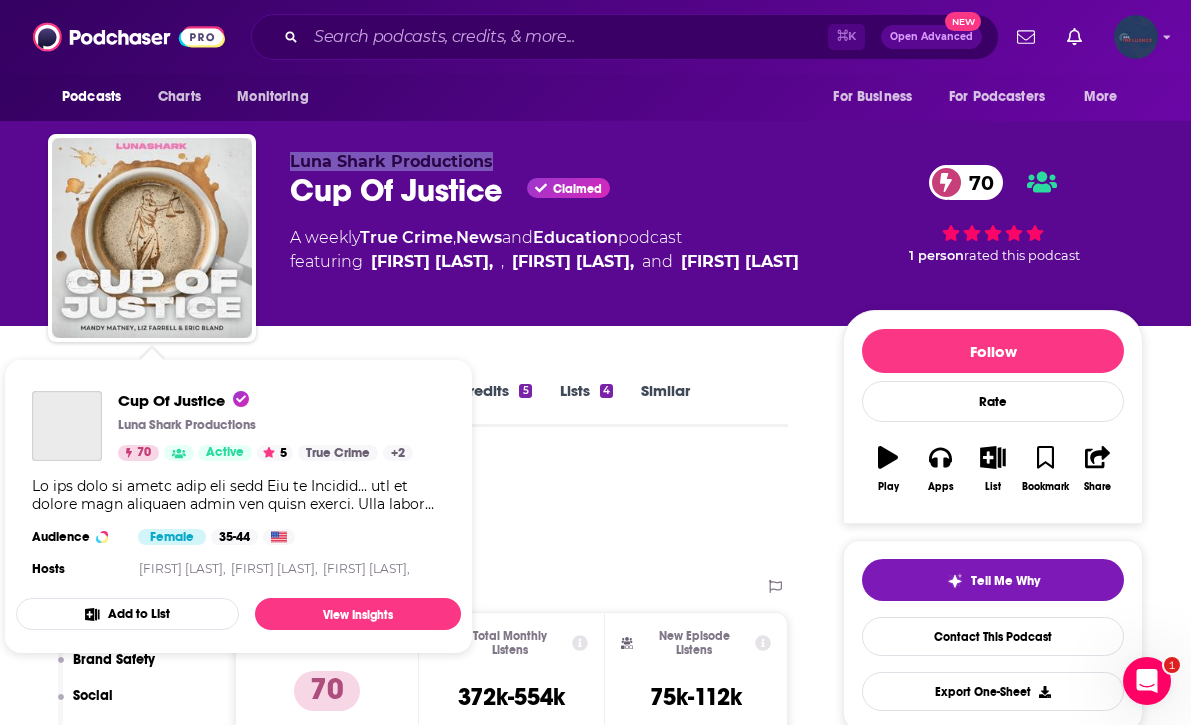 copy on "Luna Shark Productions" 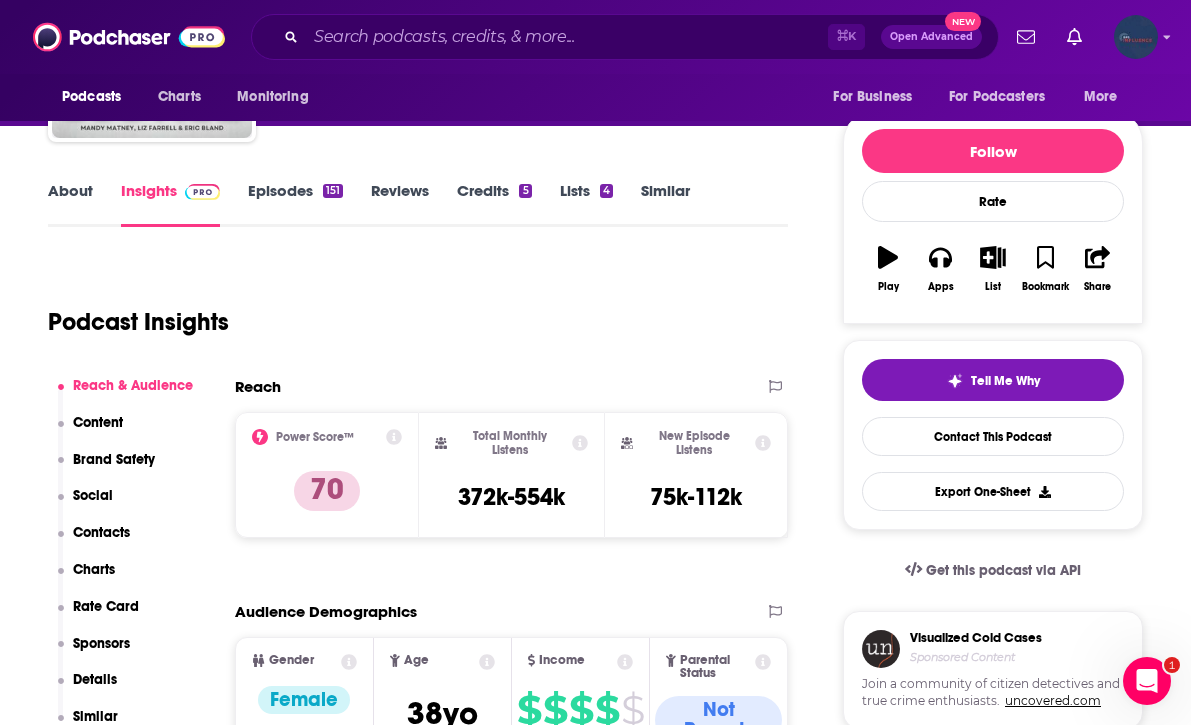 scroll, scrollTop: 205, scrollLeft: 0, axis: vertical 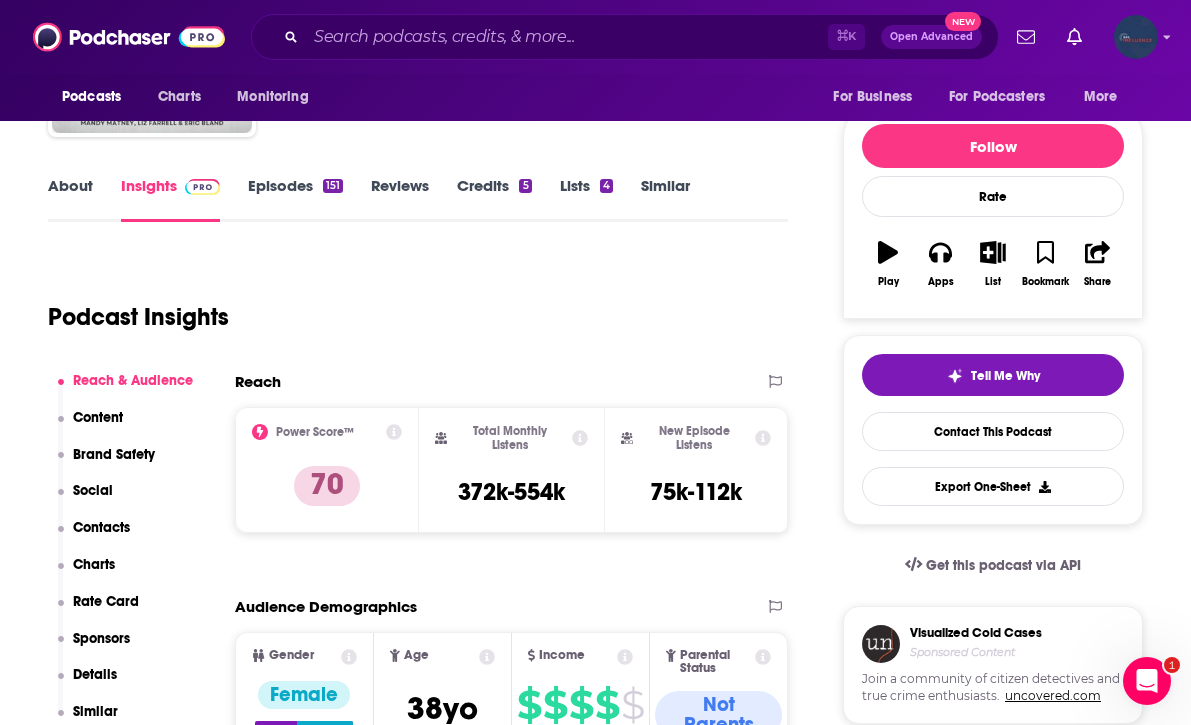 click on "Total Monthly Listens 372k-554k" at bounding box center (511, 470) 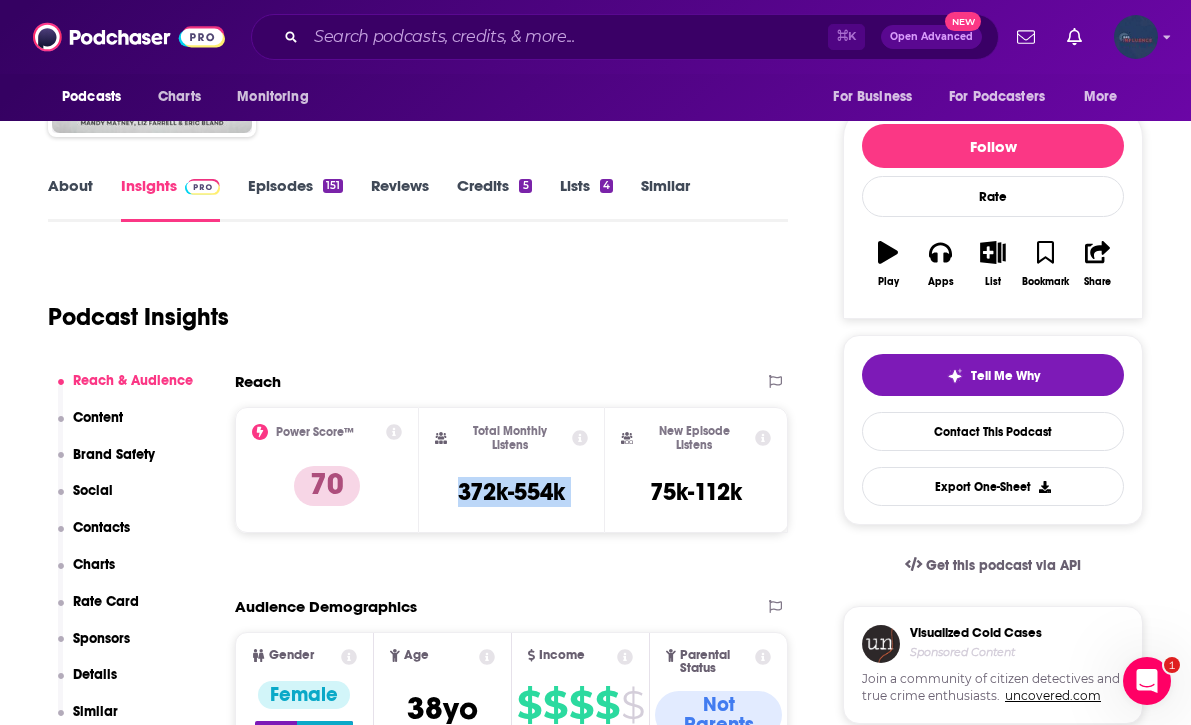 click on "Total Monthly Listens 372k-554k" at bounding box center (511, 470) 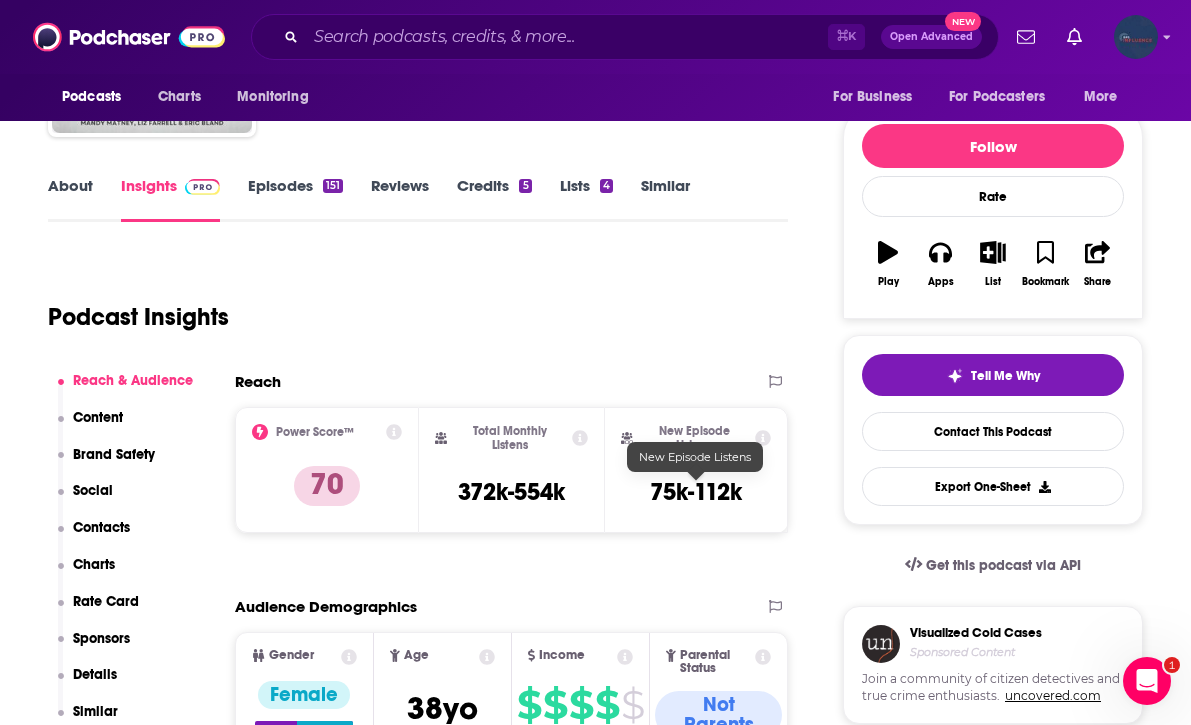 click on "75k-112k" at bounding box center [696, 492] 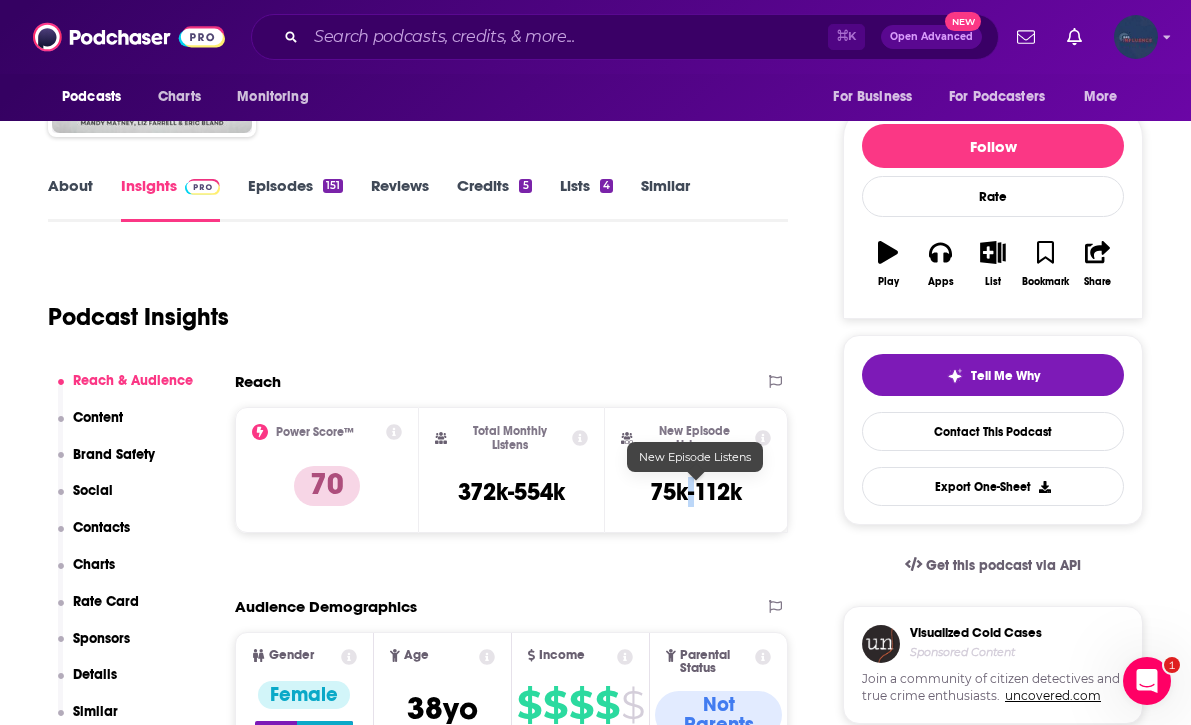 click on "75k-112k" at bounding box center [696, 492] 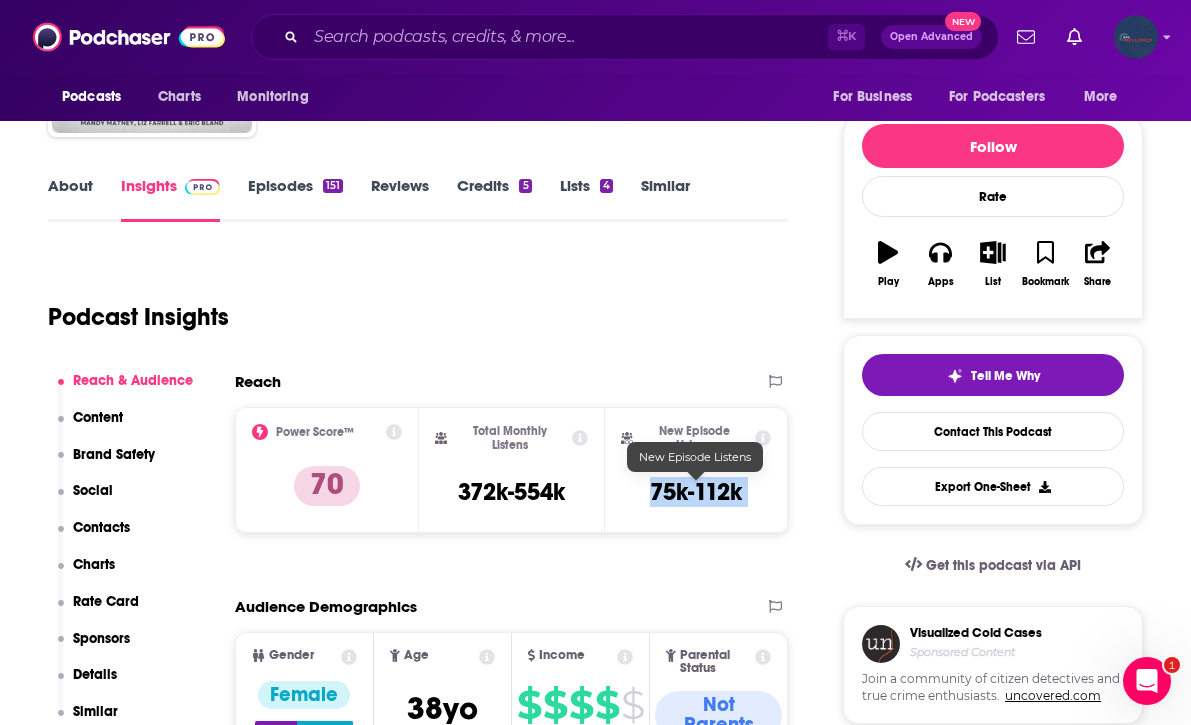 click on "75k-112k" at bounding box center (696, 492) 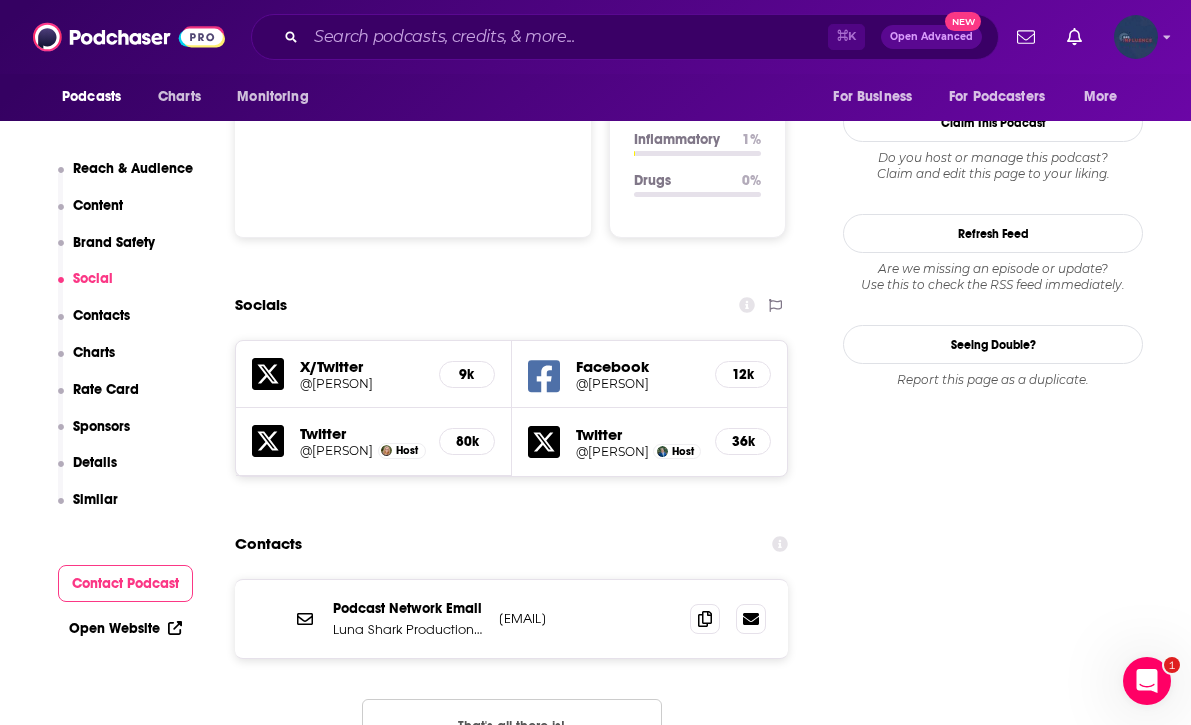 scroll, scrollTop: 2216, scrollLeft: 0, axis: vertical 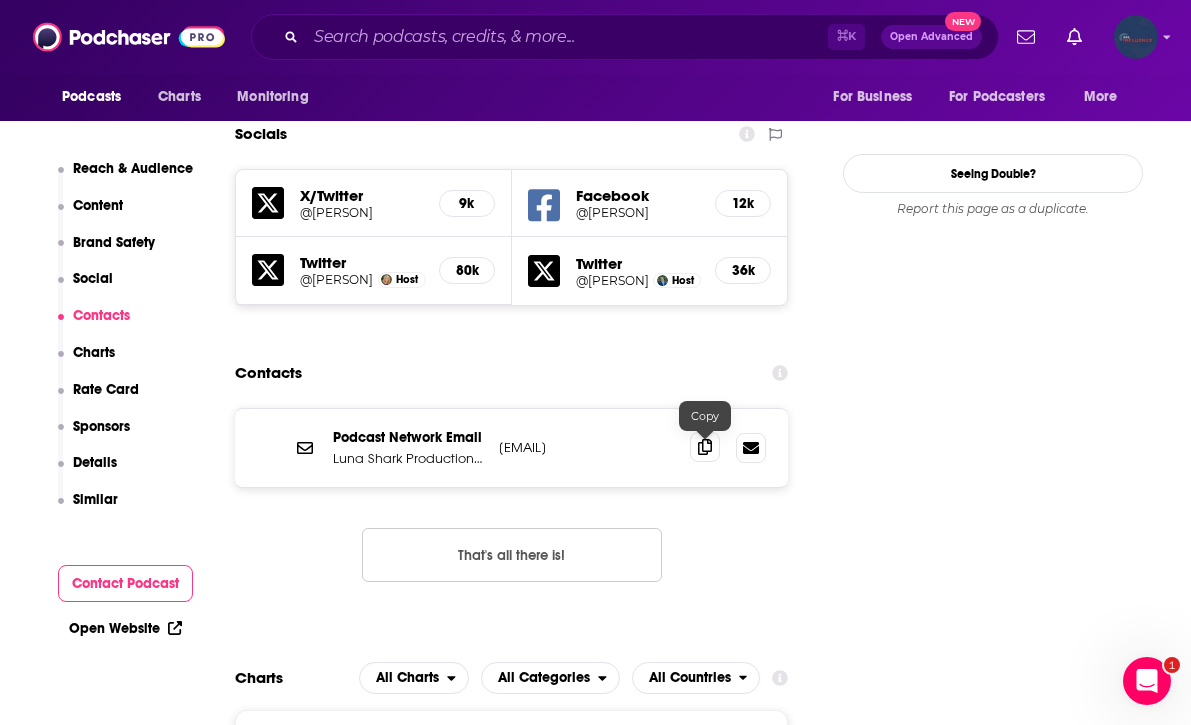 click 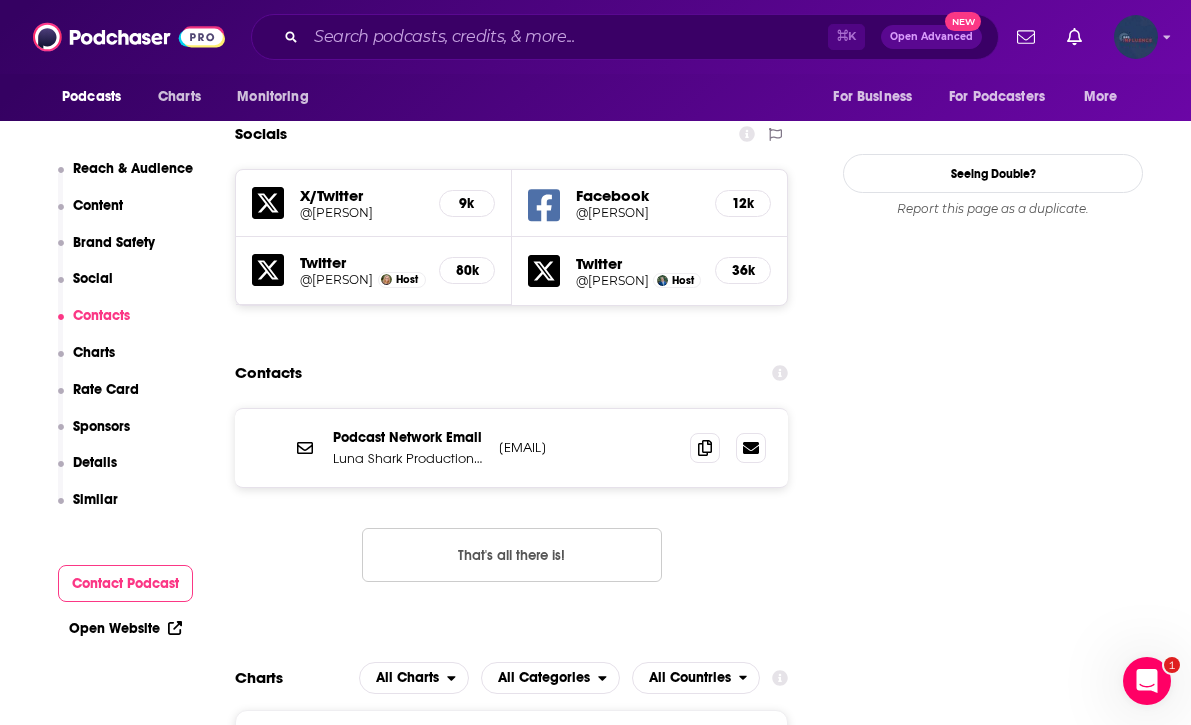 drag, startPoint x: 339, startPoint y: 433, endPoint x: 668, endPoint y: 456, distance: 329.80298 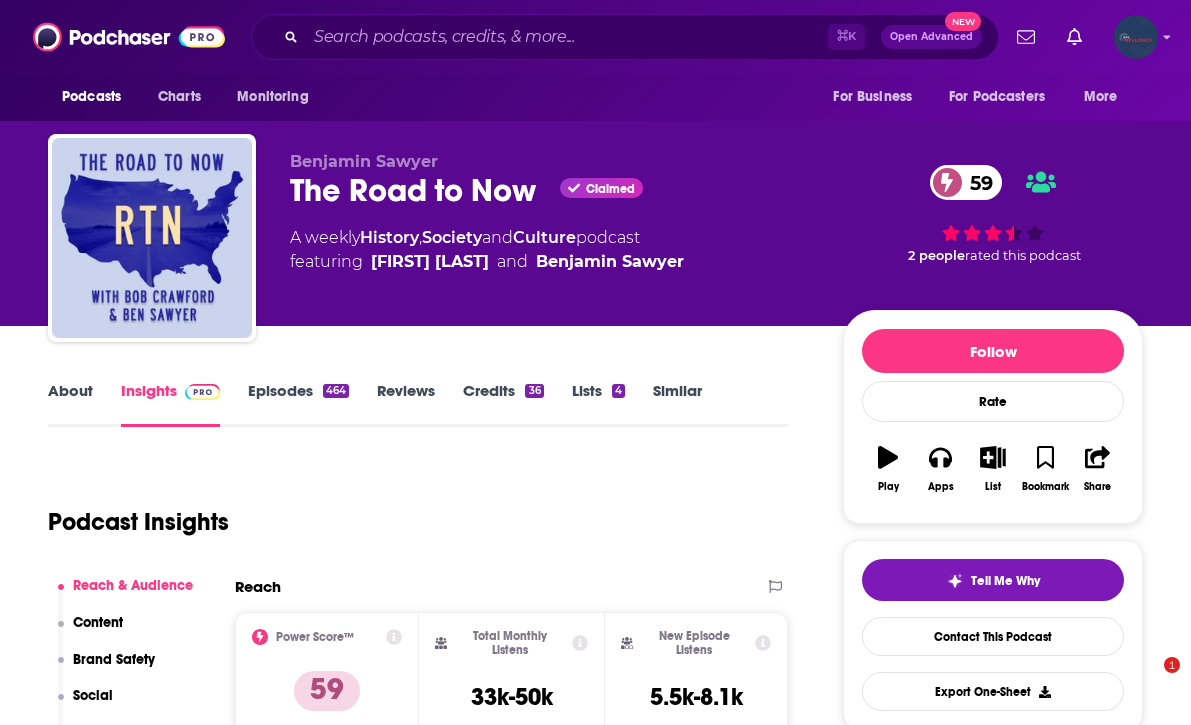 scroll, scrollTop: 0, scrollLeft: 0, axis: both 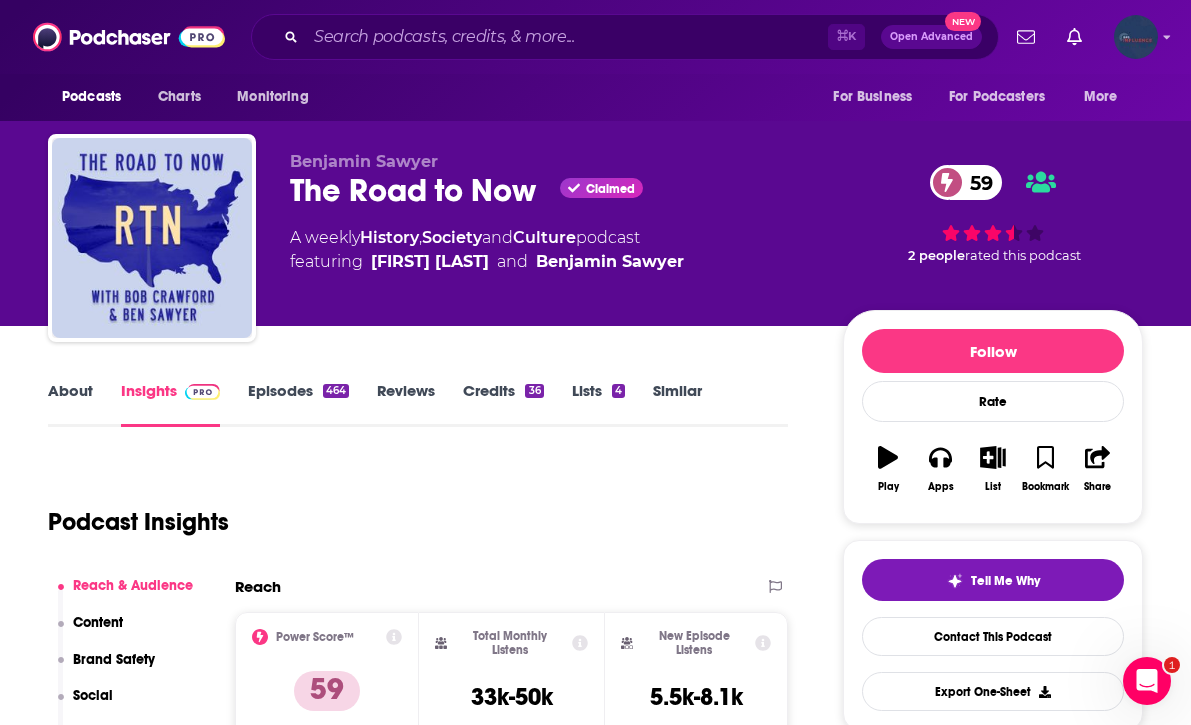 click on "The Road to Now Claimed 59" at bounding box center (550, 190) 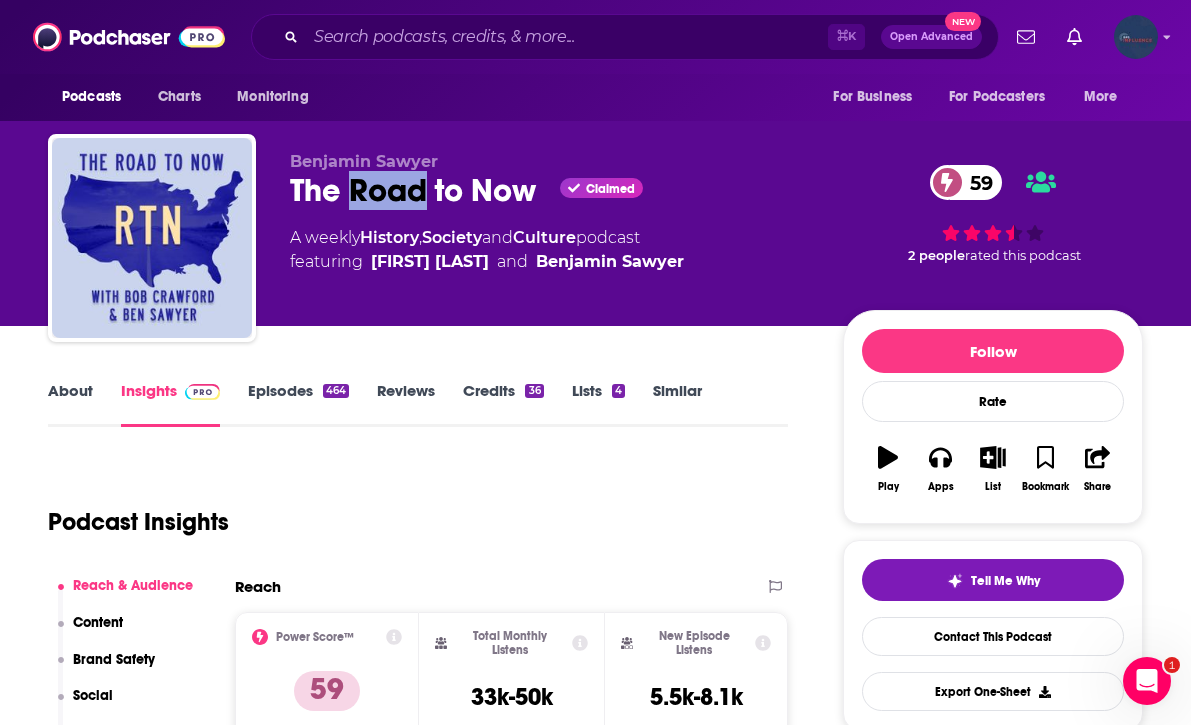 click on "The Road to Now Claimed 59" at bounding box center (550, 190) 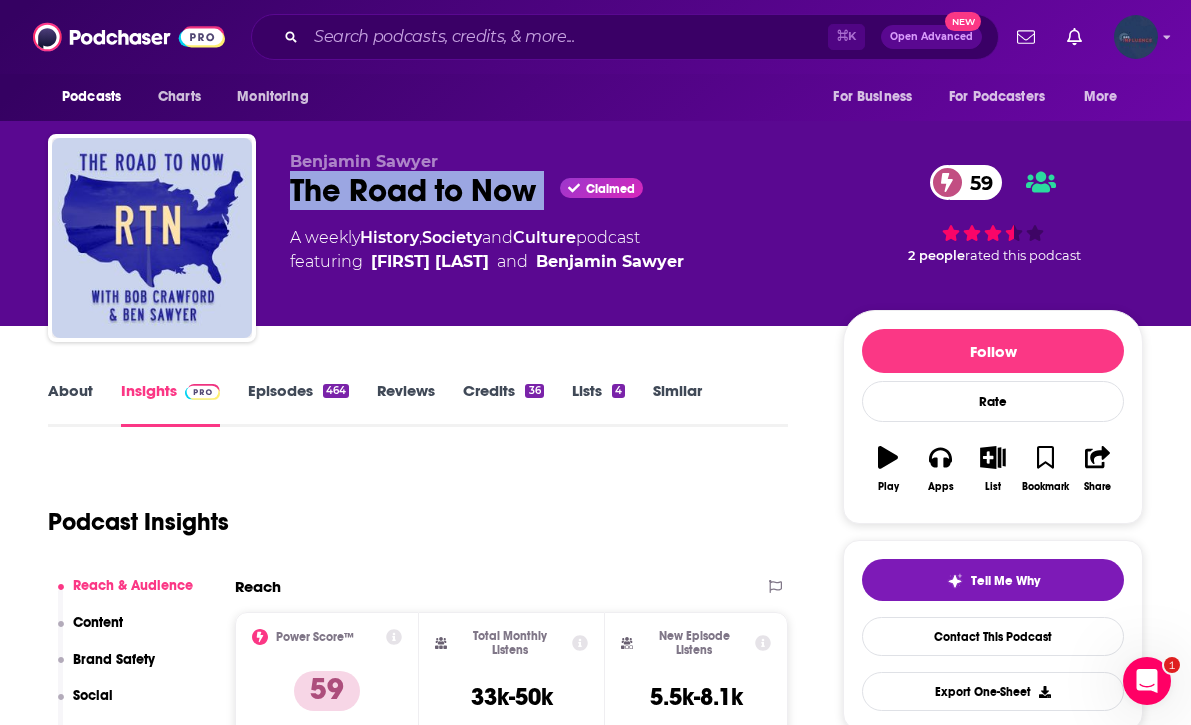 click on "The Road to Now Claimed 59" at bounding box center [550, 190] 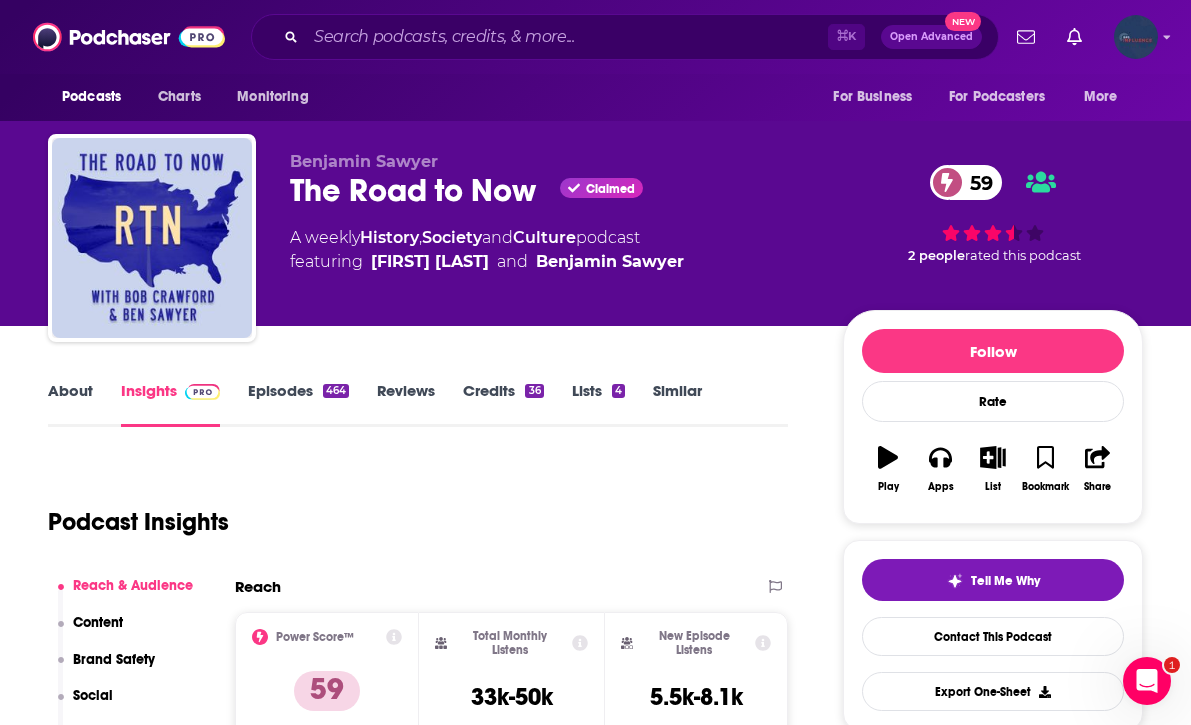 click on "About Insights Episodes 464 Reviews Credits 36 Lists 4 Similar Podcast Insights Reach & Audience Content Brand Safety Social Contacts Charts Rate Card Sponsors Details Similar Contact Podcast Open Website Reach Power Score™ 59 Total Monthly Listens 33k-50k New Episode Listens 5.5k-8.1k Export One-Sheet Audience Demographics Gender Female Age 33 yo Income $ $ $ $ $ Parental Status Mixed Countries 1 United States 2 Canada 3 Australia 4 South Africa 5 Japan Top Cities [CITY], [STATE] , [CITY], [STATE] , [CITY], [STATE] , [CITY], [STATE] , [CITY], [STATE] , [CITY], [STATE] Interests Friends, Family & Relationships , Toys, Children & Baby , Music , Restaurants, Food & Grocery , Television & Film , Camera & Photography Jobs Software Engineers , Product Managers/Directors , Principals/Owners , Managers , Engineers , Editors Ethnicities White / Caucasian , Hispanic , Asian , African American Show More Content Political Skew Neutral/Mixed Brand Safety & Suitability Information about brand safety is not yet available. Socials 3k" at bounding box center [595, 5615] 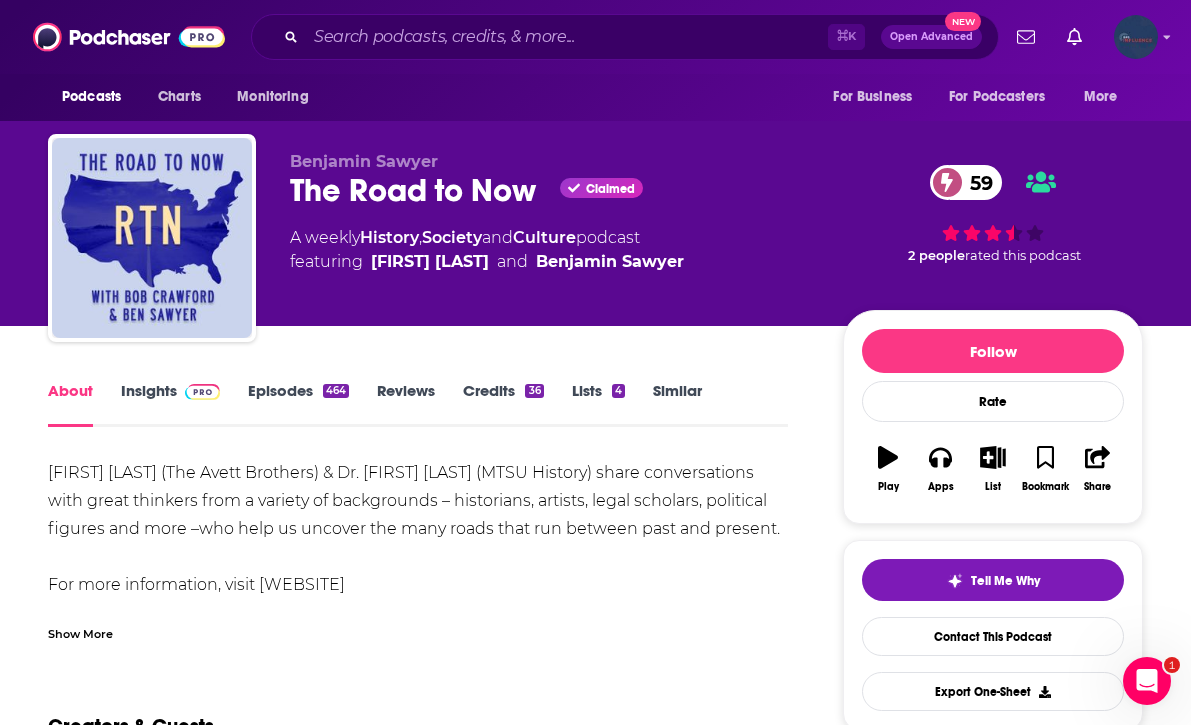 click on "[FIRST] [LAST] (The Avett Brothers) & Dr. [FIRST] [LAST] (MTSU History) share conversations with great thinkers from a variety of backgrounds – historians, artists, legal scholars, political figures and more –who help us uncover the many roads that run between past and present.
For more information, visit [WEBSITE] If you'd like to support our work, join us on Patreon: [WEBSITE]" at bounding box center [418, 543] 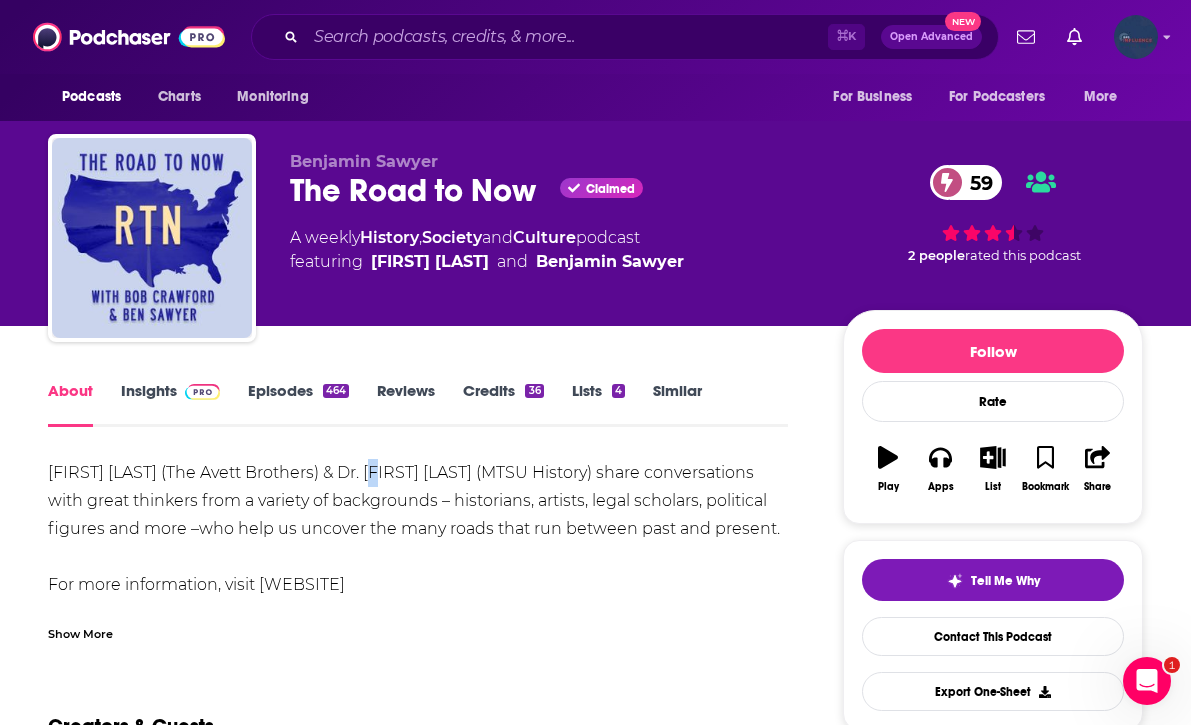 click on "[FIRST] [LAST] (The Avett Brothers) & Dr. [FIRST] [LAST] (MTSU History) share conversations with great thinkers from a variety of backgrounds – historians, artists, legal scholars, political figures and more –who help us uncover the many roads that run between past and present.
For more information, visit [WEBSITE] If you'd like to support our work, join us on Patreon: [WEBSITE]" at bounding box center [418, 543] 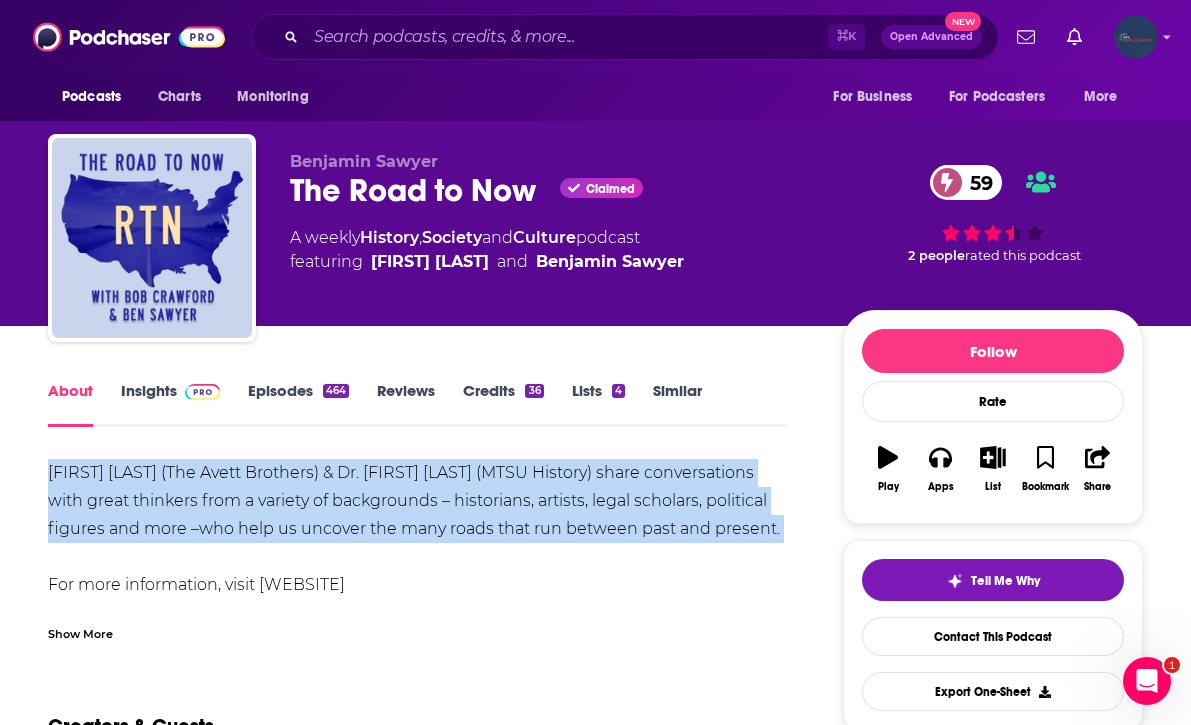 click on "[FIRST] [LAST] (The Avett Brothers) & Dr. [FIRST] [LAST] (MTSU History) share conversations with great thinkers from a variety of backgrounds – historians, artists, legal scholars, political figures and more –who help us uncover the many roads that run between past and present.
For more information, visit [WEBSITE] If you'd like to support our work, join us on Patreon: [WEBSITE]" at bounding box center [418, 543] 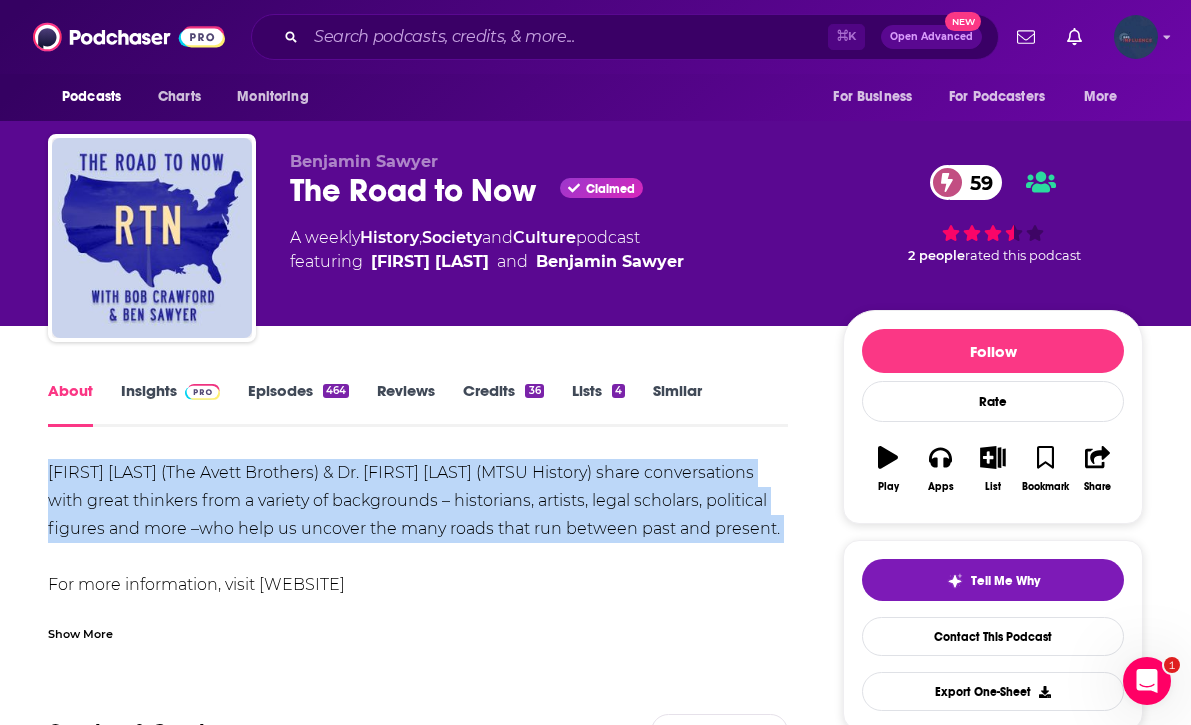 copy on "[FIRST] [LAST] (The Avett Brothers) & Dr. [FIRST] [LAST] (MTSU History) share conversations with great thinkers from a variety of backgrounds – historians, artists, legal scholars, political figures and more –who help us uncover the many roads that run between past and present." 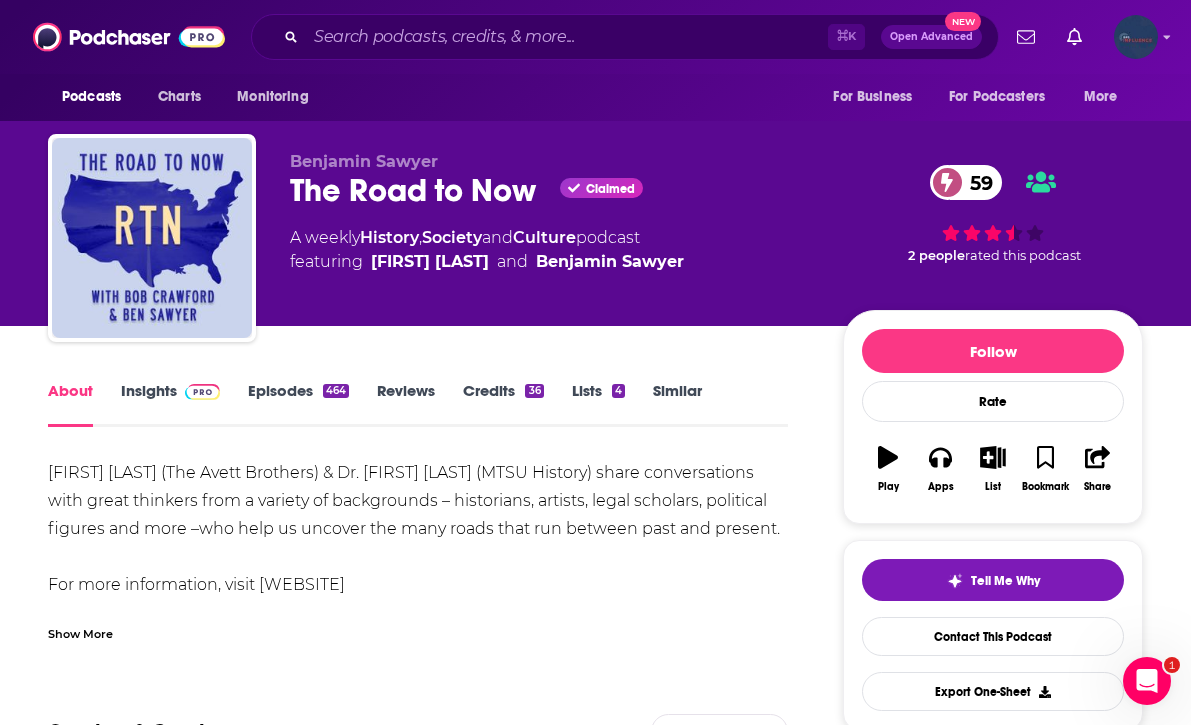 click on "About Insights Episodes 464 Reviews Credits 36 Lists 4 Similar [FIRST] [LAST] (The Avett Brothers) & Dr. [FIRST] [LAST] (MTSU History) share conversations with great thinkers from a variety of backgrounds – historians, artists, legal scholars, political figures and more –who help us uncover the many roads that run between past and present.
For more information, visit [WEBSITE] If you'd like to support our work, join us on Patreon: [WEBSITE] Show More Creators & Guests 36 View All Add Creators Host [FIRST] [LAST] 463 episodes Host [FIRST] [LAST] 463 episodes Producer [FIRST] [LAST] 463 episodes Guest [FIRST] [LAST] 3 episodes Add Creators Recent Episodes View All #343 Affordable Housing in Urban America w/ [FIRST] [LAST] Aug 4th, 2025 The American Buffalo w/ [FIRST] [LAST] Jul 28th, 2025 The Wide Awakes: The Forgotten Force that Elected Lincoln and Spurred the Civil War w/ [FIRST] [LAST] Jul 21st, 2025 View All Episodes Podcast Reviews This podcast hasn't been reviewed yet. You can add a review 66" at bounding box center (595, 1467) 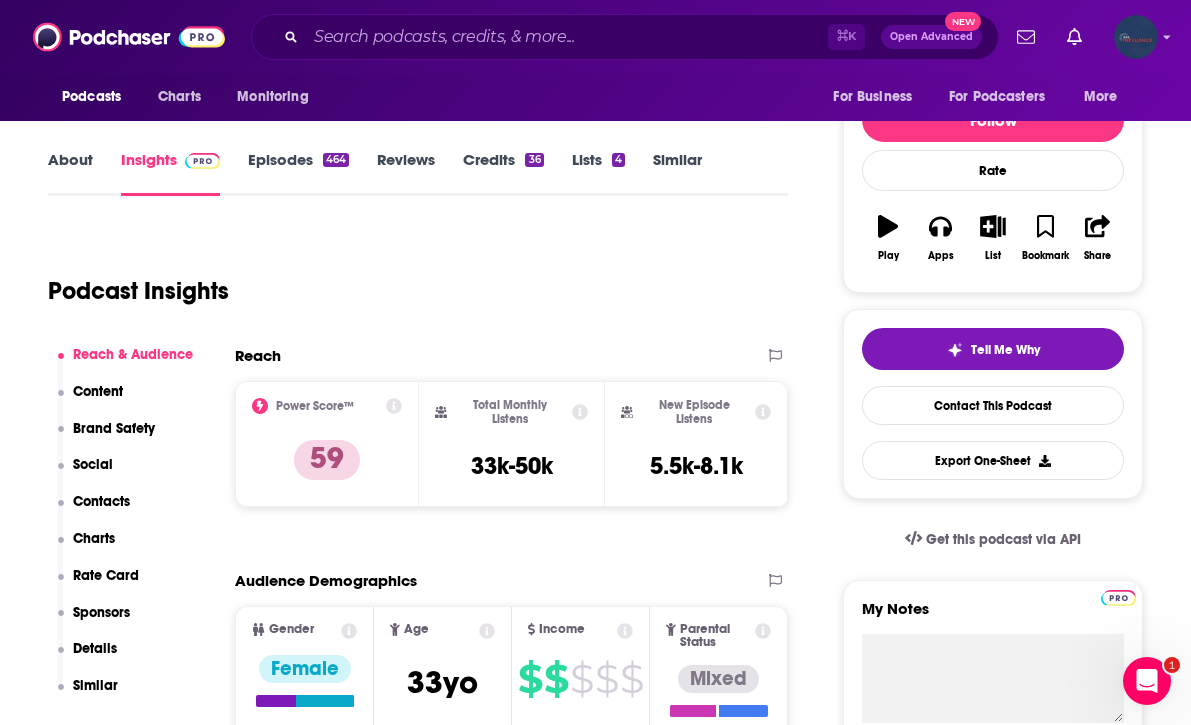scroll, scrollTop: 240, scrollLeft: 0, axis: vertical 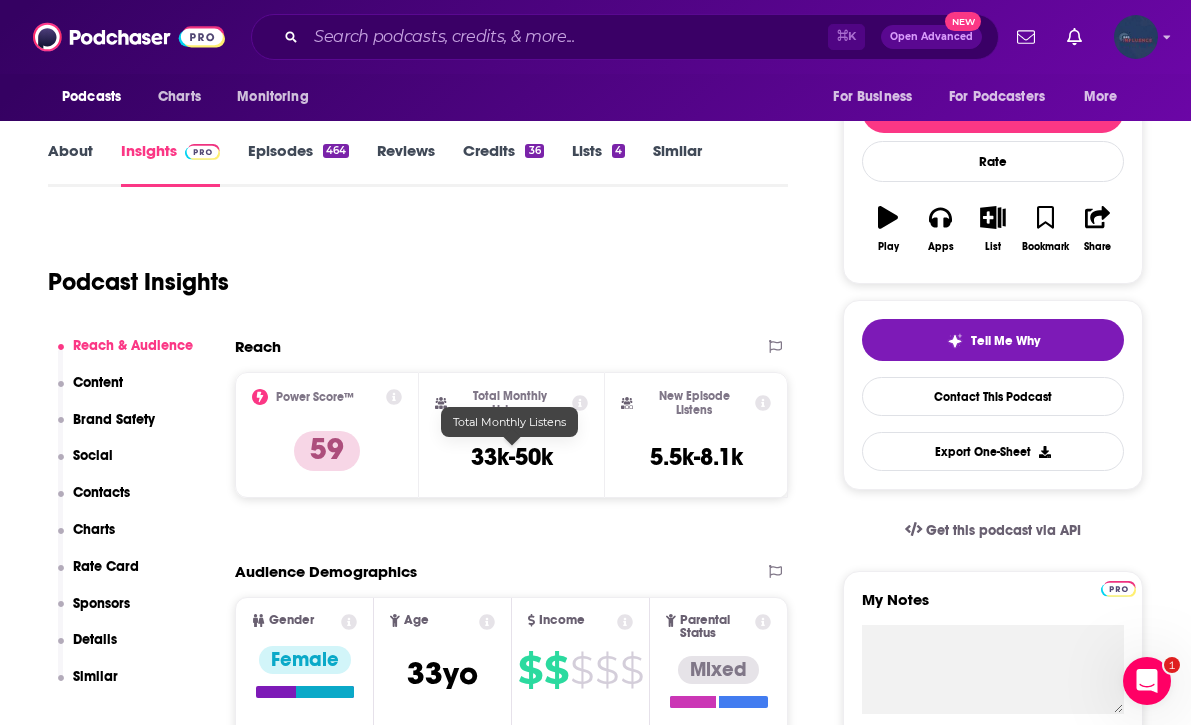 click on "33k-50k" at bounding box center (512, 457) 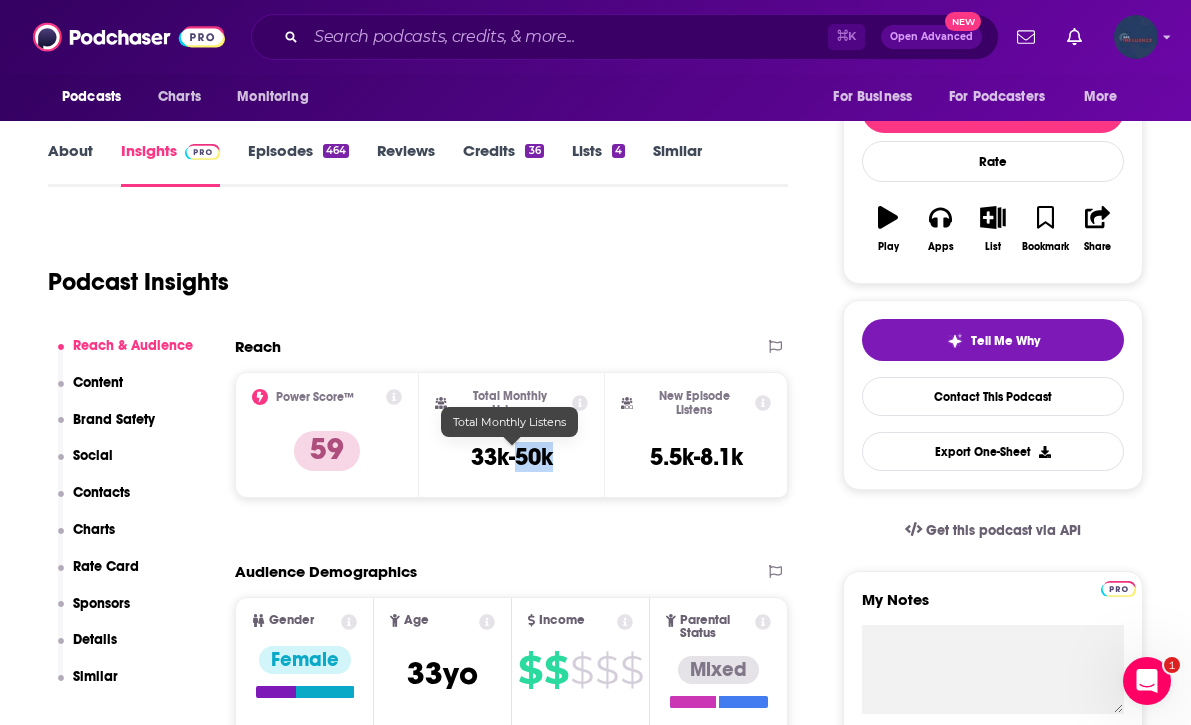 click on "33k-50k" at bounding box center [512, 457] 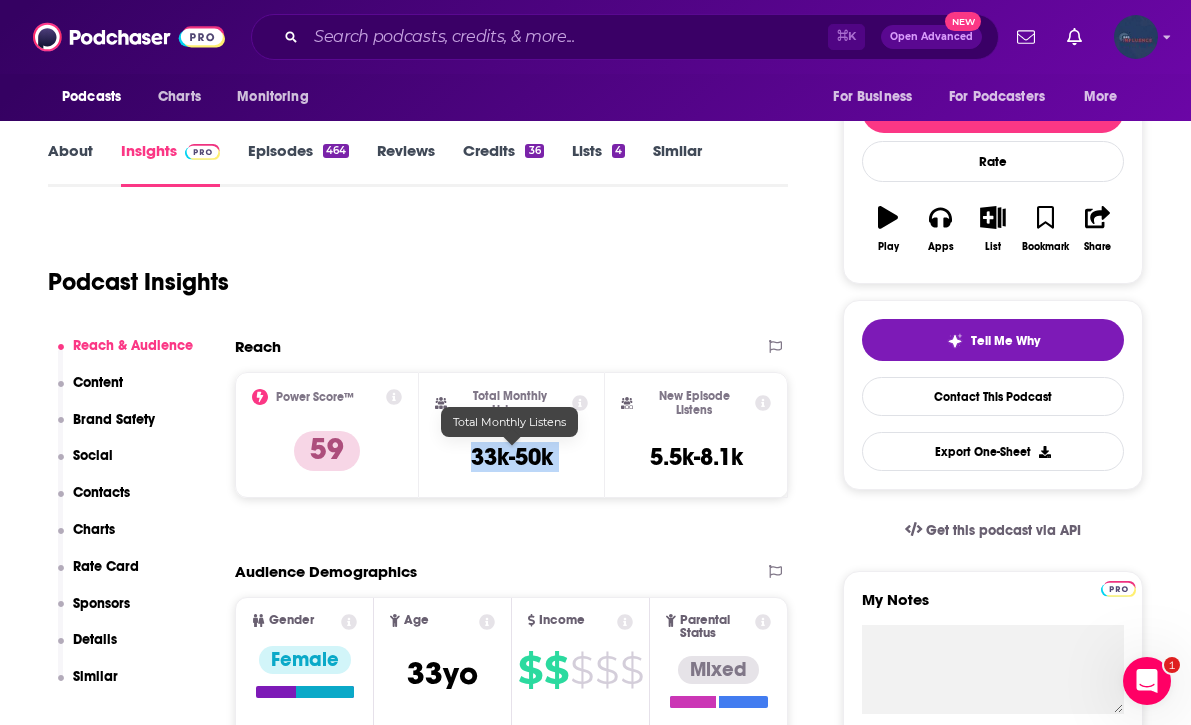 click on "33k-50k" at bounding box center [512, 457] 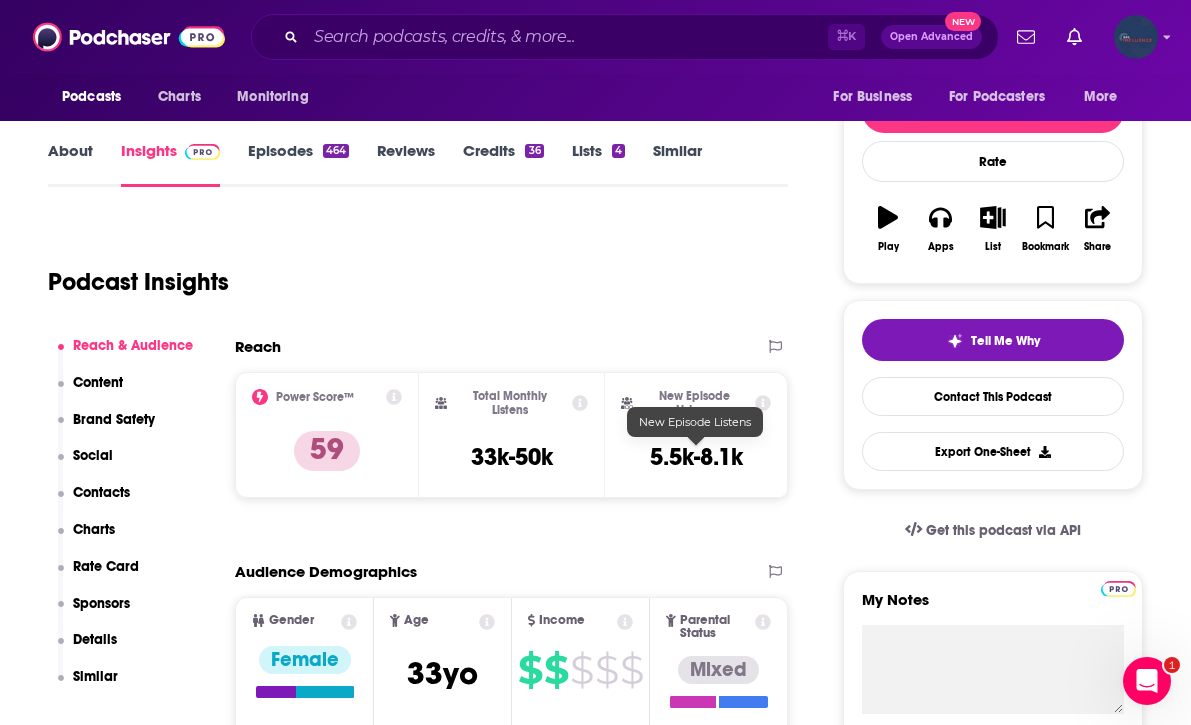 click on "5.5k-8.1k" at bounding box center [696, 457] 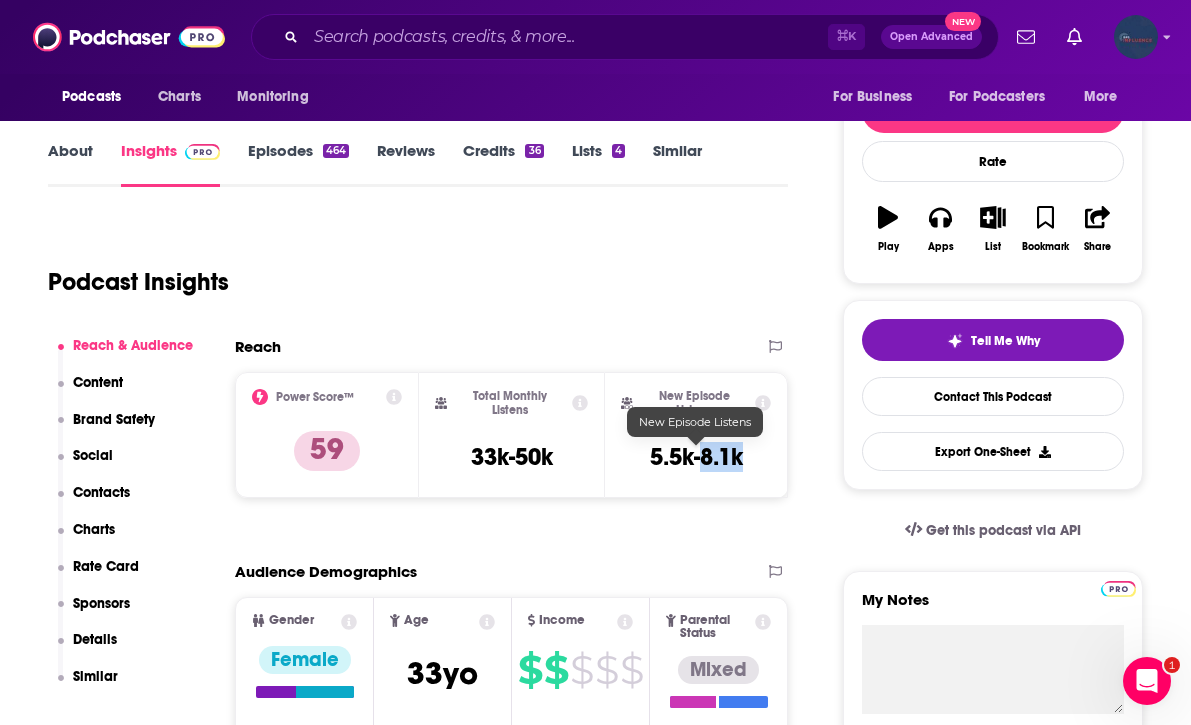 click on "5.5k-8.1k" at bounding box center (696, 457) 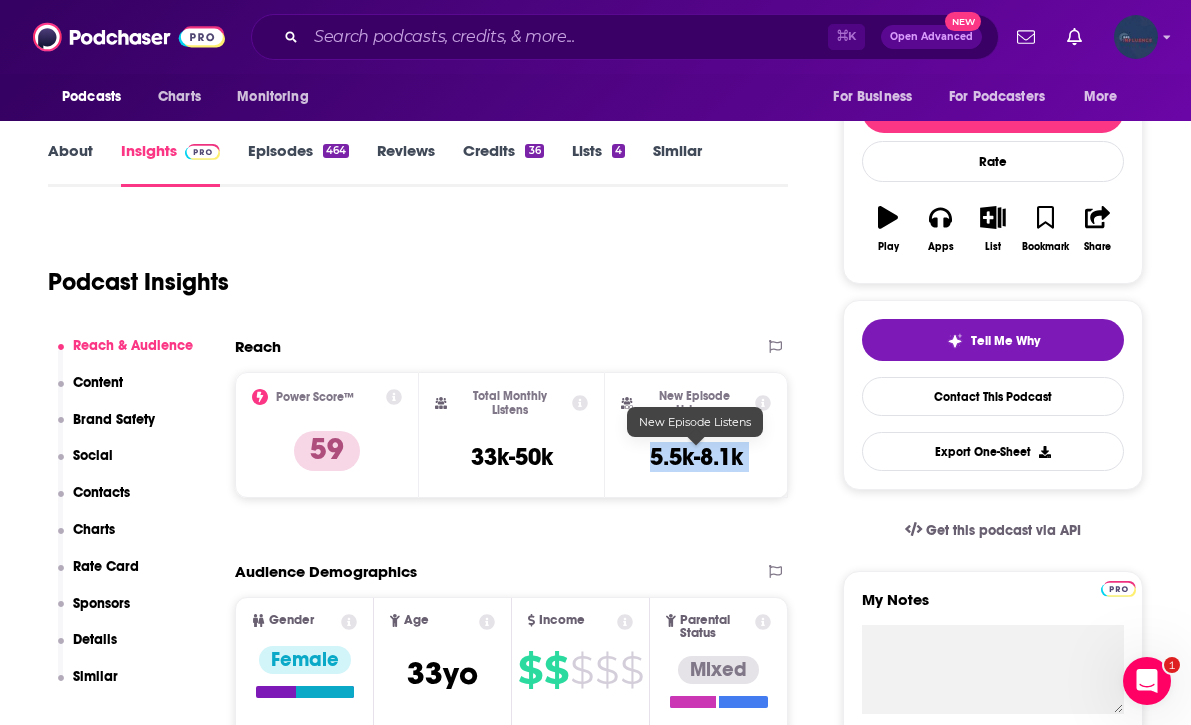 click on "5.5k-8.1k" at bounding box center (696, 457) 